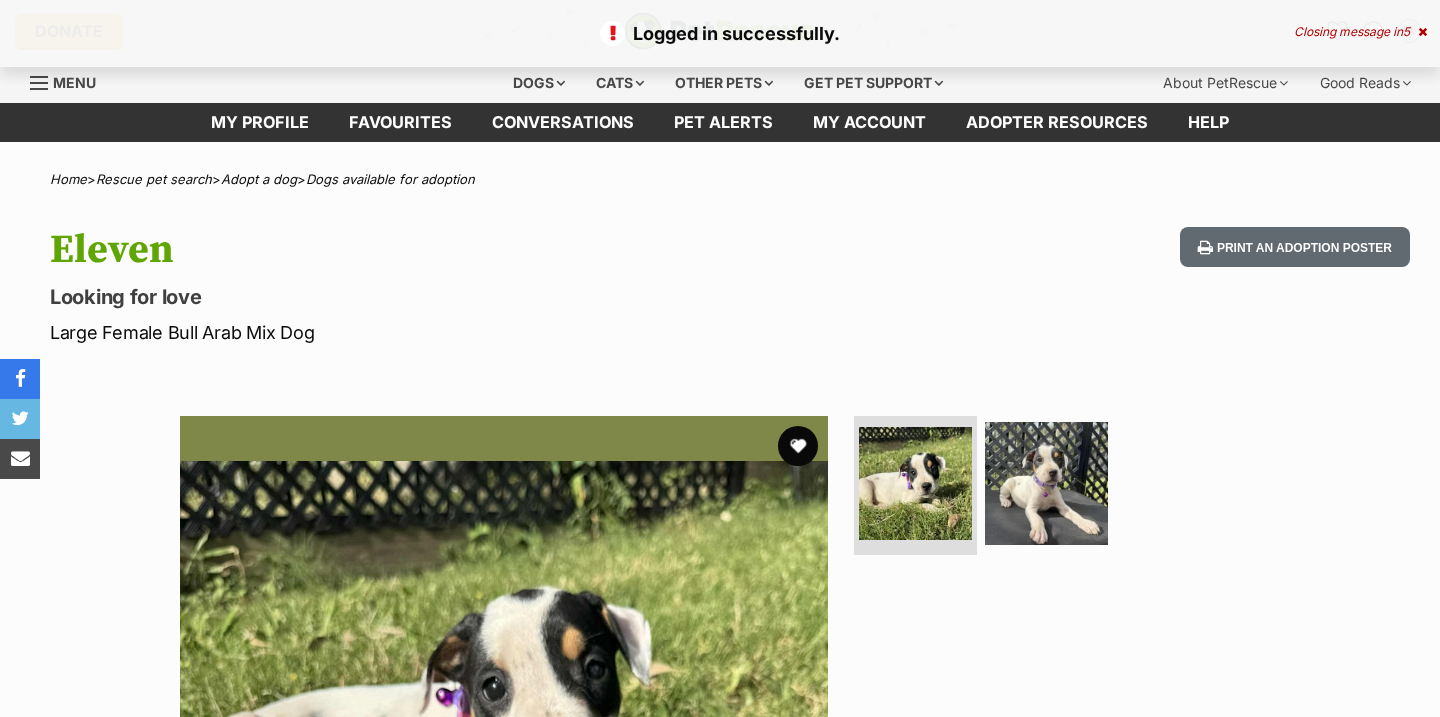 scroll, scrollTop: 0, scrollLeft: 0, axis: both 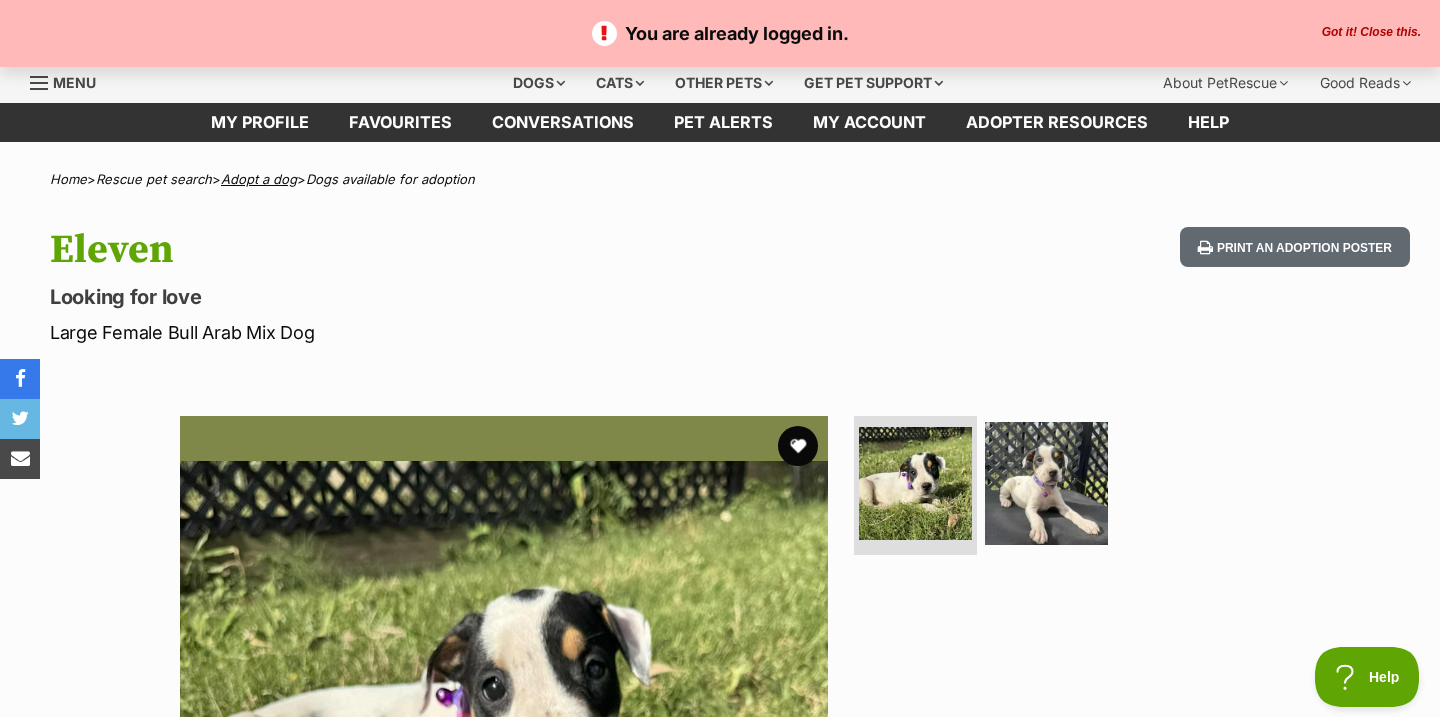 click on "Adopt a dog" at bounding box center (259, 179) 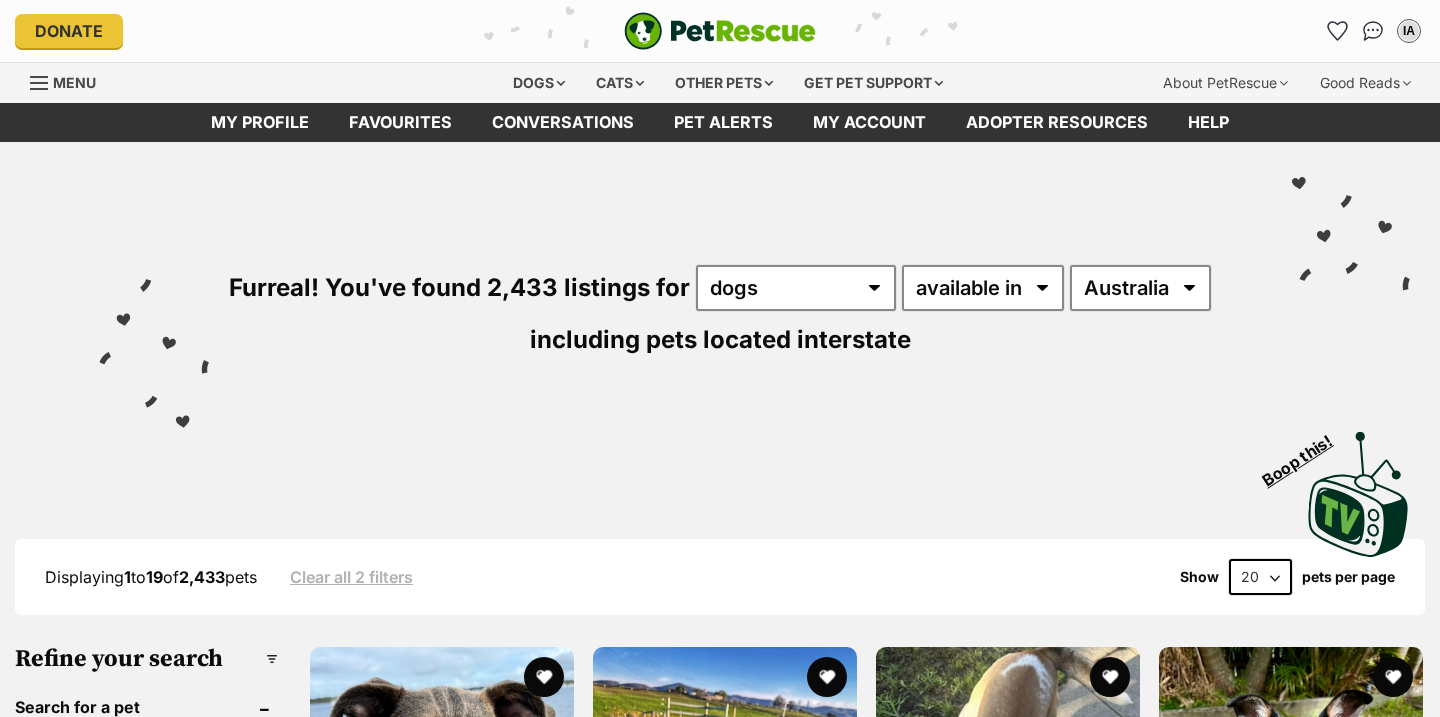 scroll, scrollTop: 0, scrollLeft: 0, axis: both 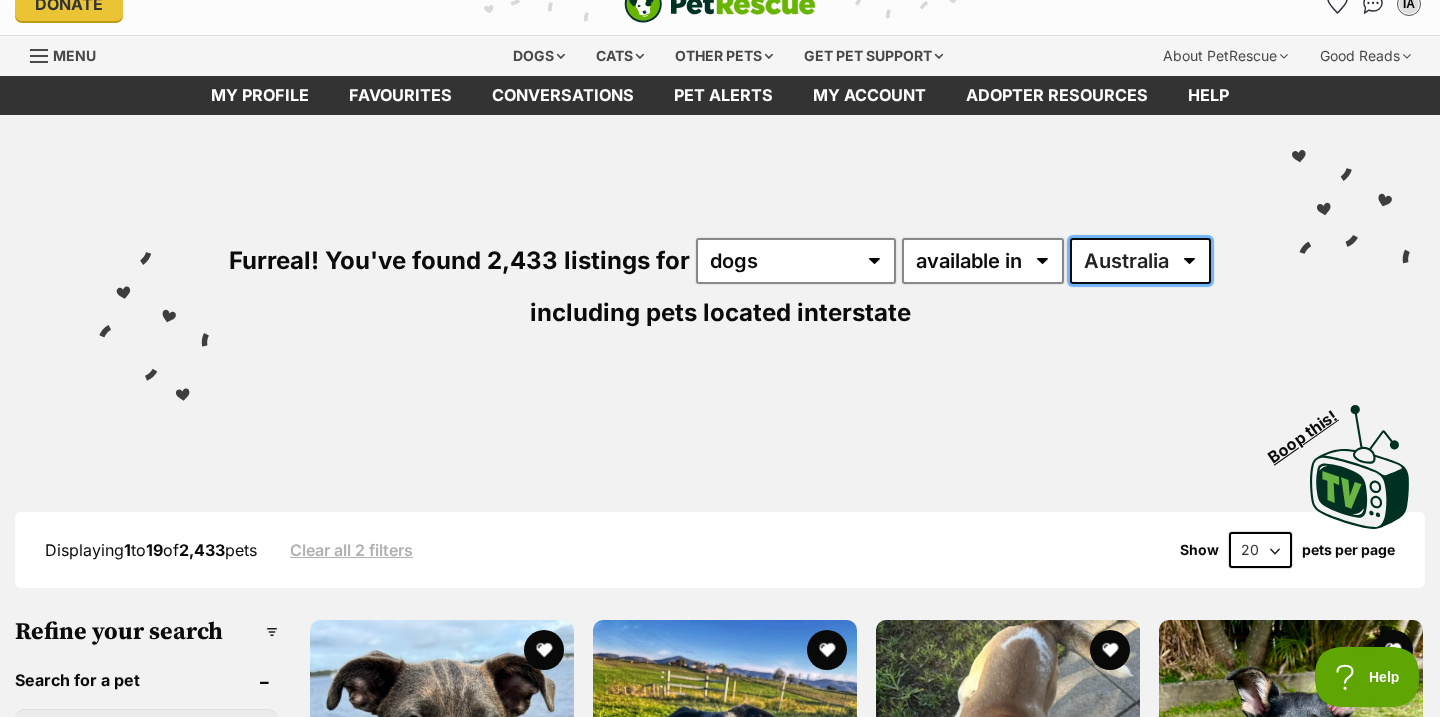 click on "Australia
ACT
NSW
NT
QLD
SA
TAS
VIC
WA" at bounding box center [1140, 261] 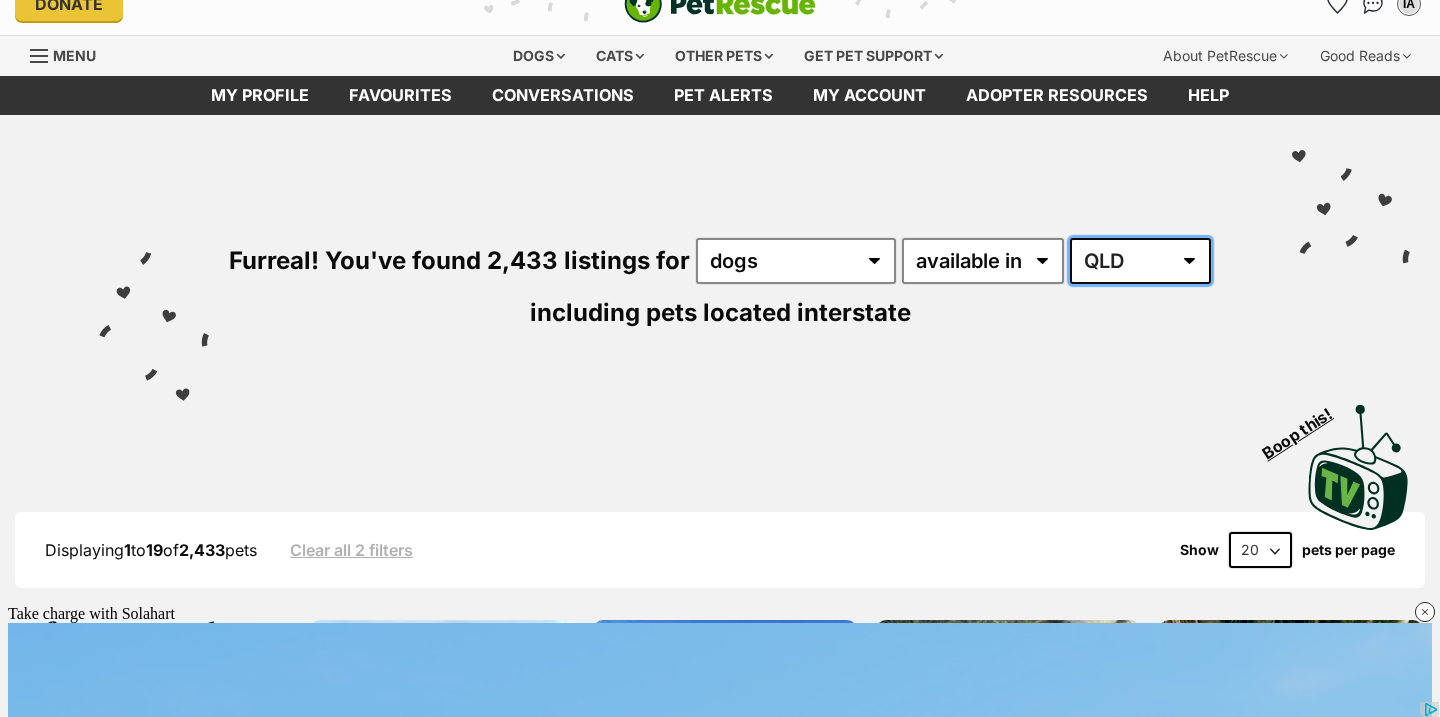 scroll, scrollTop: 190, scrollLeft: 0, axis: vertical 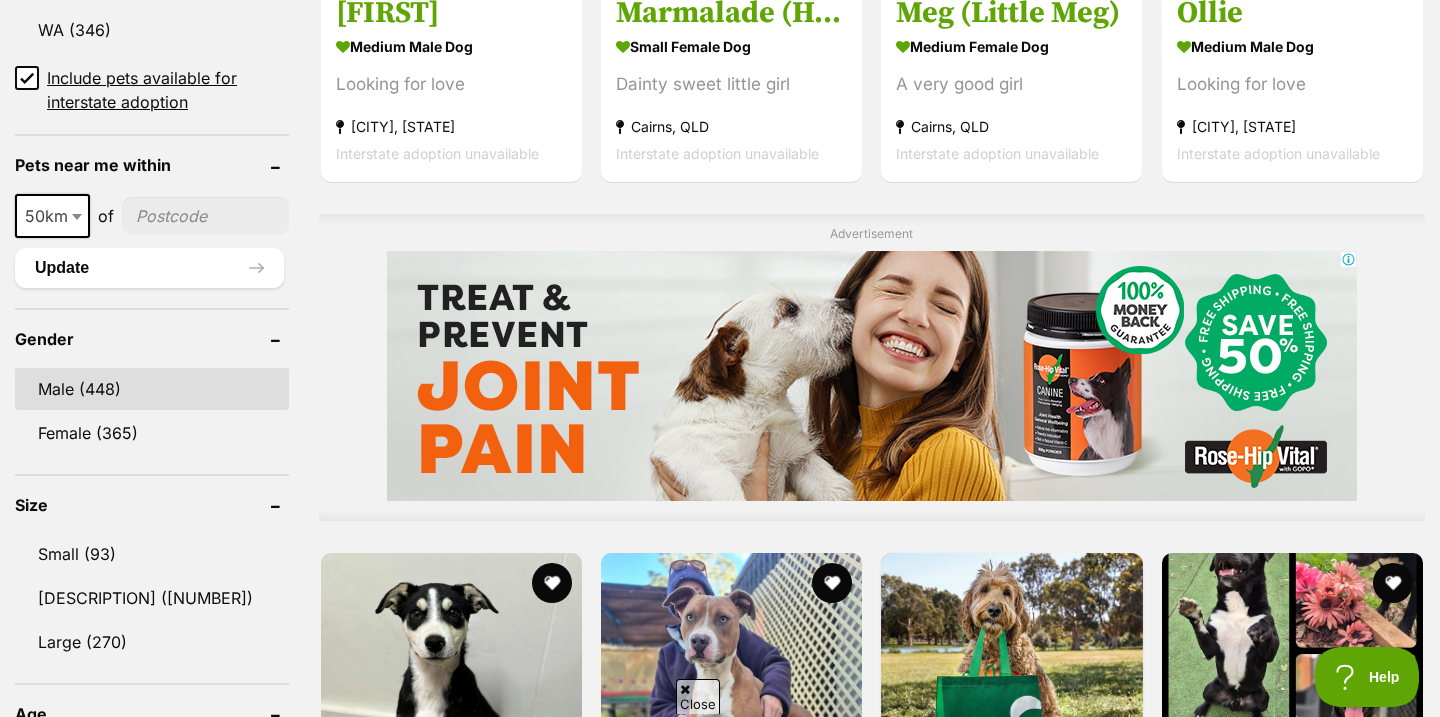 click on "Male (448)" at bounding box center (152, 389) 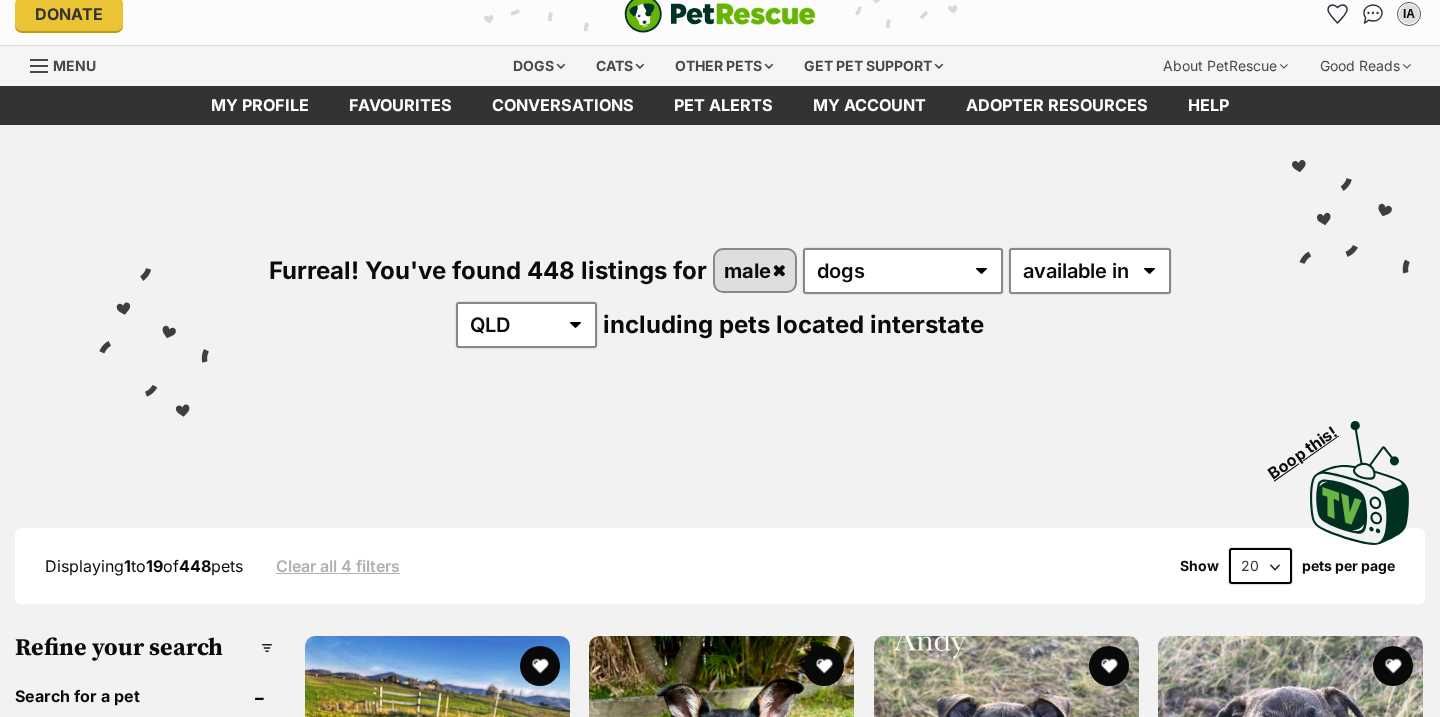 scroll, scrollTop: 0, scrollLeft: 0, axis: both 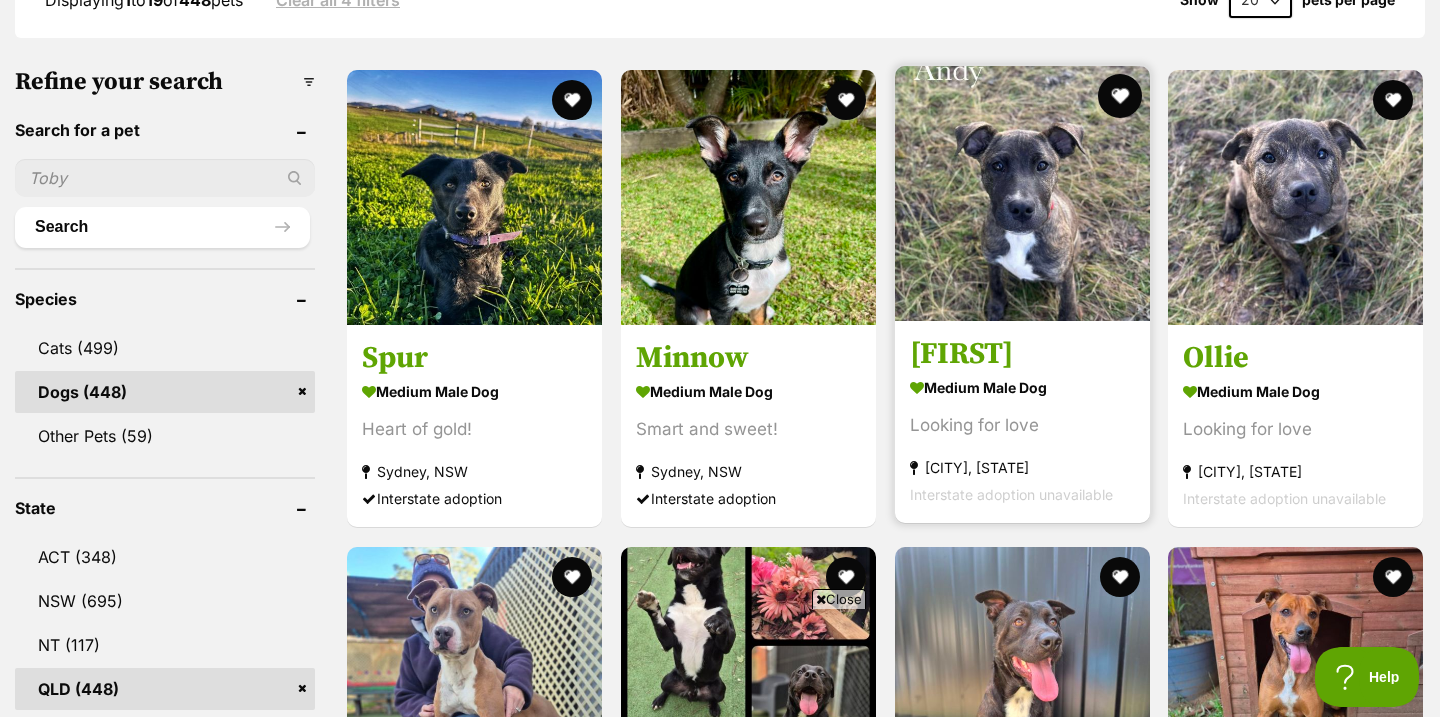 click at bounding box center (1119, 96) 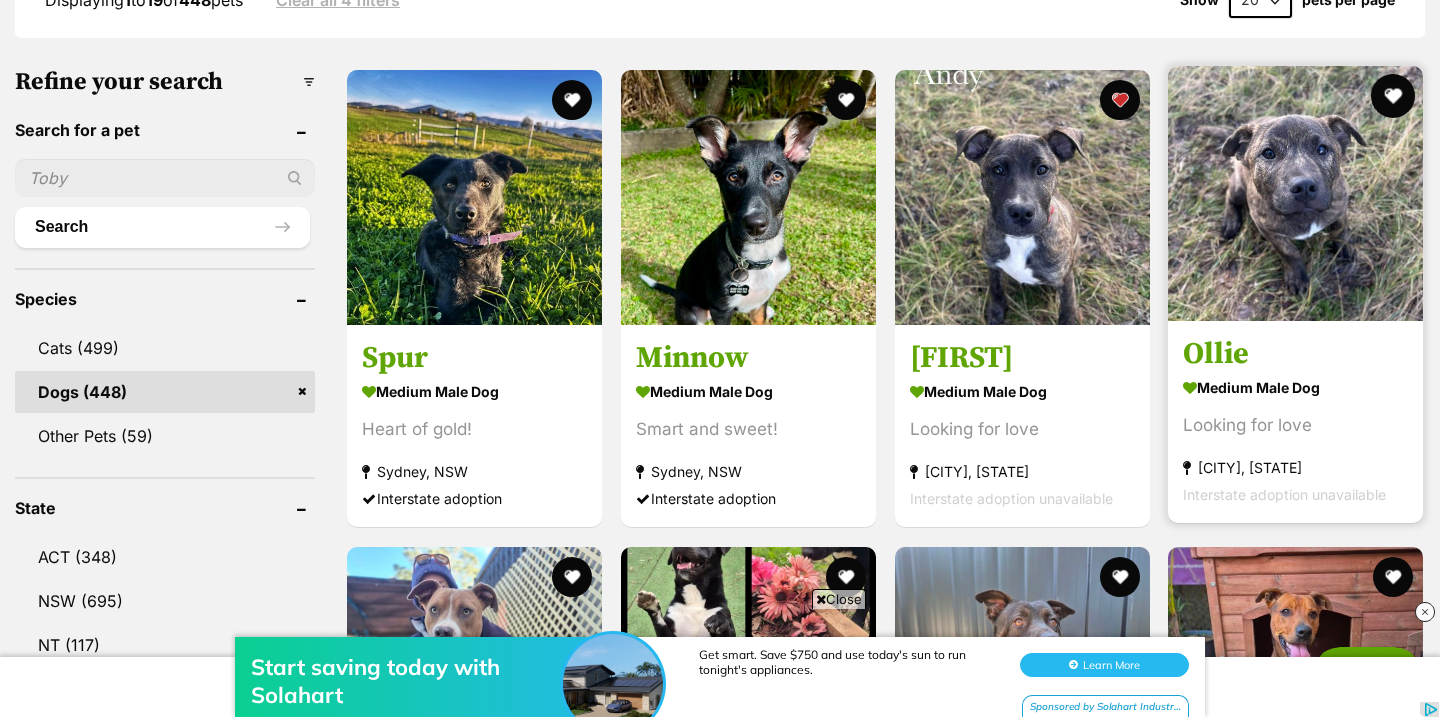 scroll, scrollTop: 0, scrollLeft: 0, axis: both 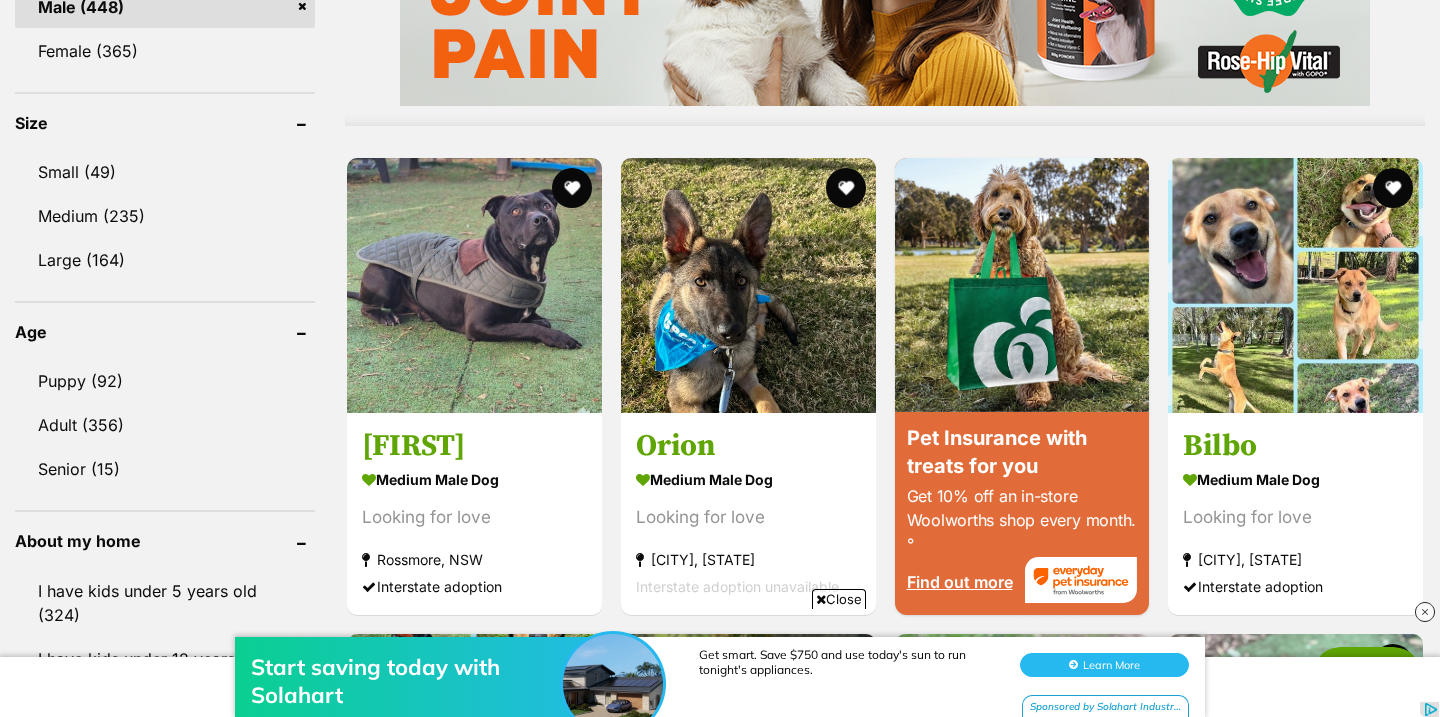 click on "Start saving today with Solahart
Get smart. Save $750 and use today's sun to run tonight's appliances.
Learn More
Sponsored by Solahart Industries Pty Ltd" at bounding box center (720, 657) 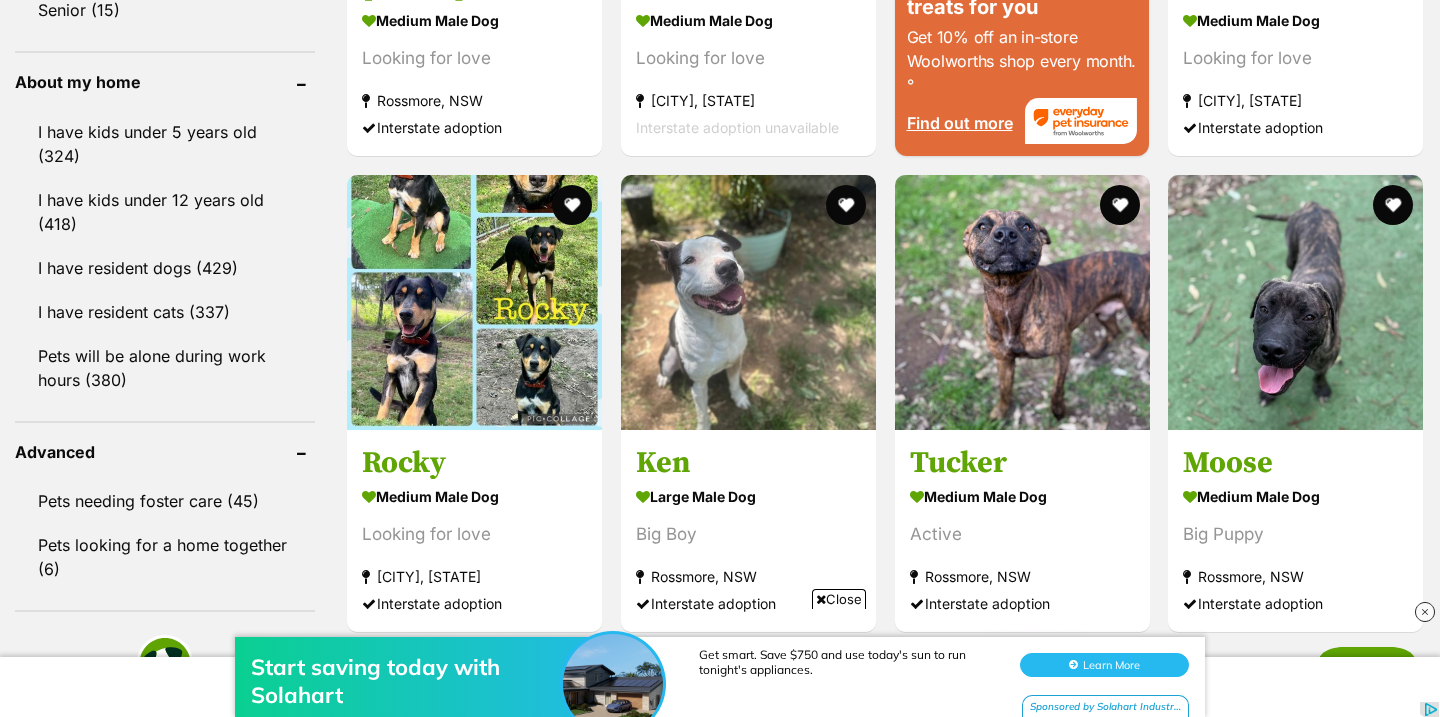 scroll, scrollTop: 2281, scrollLeft: 0, axis: vertical 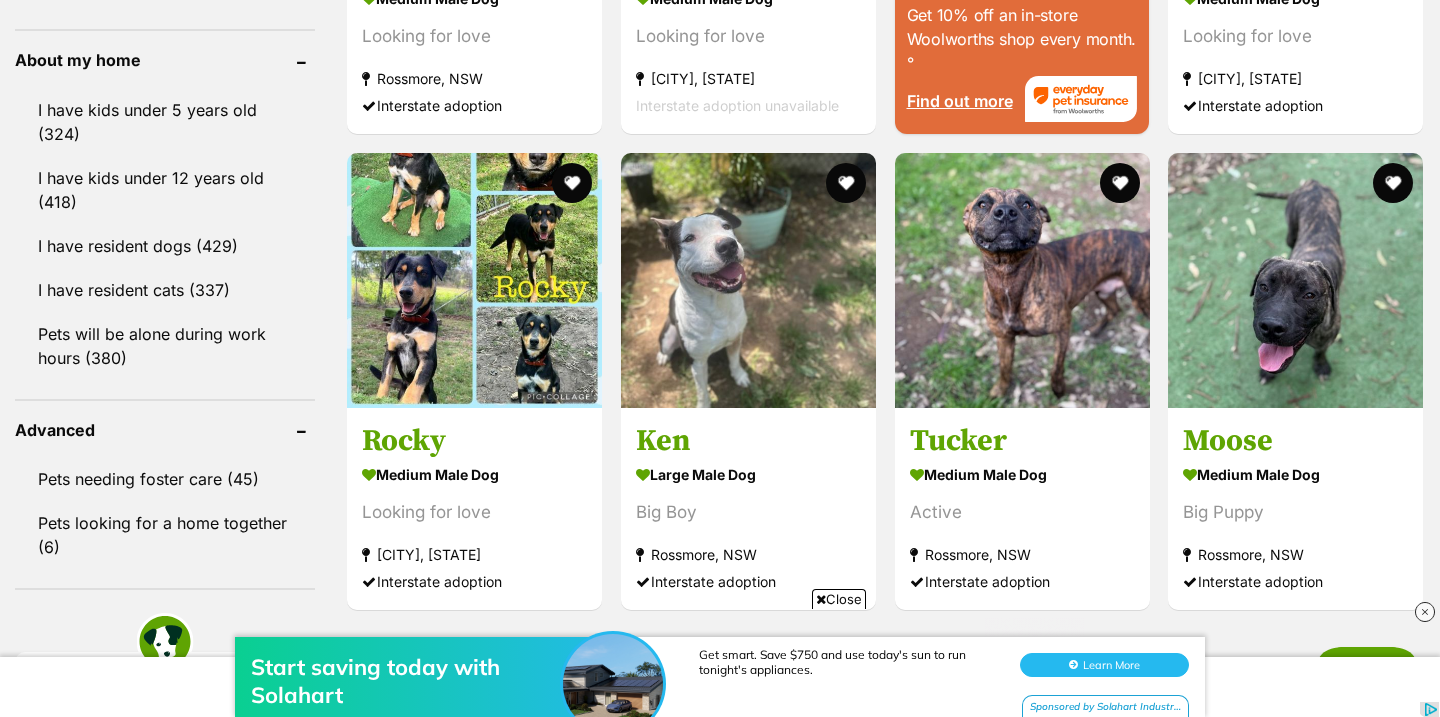 click on "Start saving today with Solahart
Get smart. Save $750 and use today's sun to run tonight's appliances.
Learn More
Sponsored by Solahart Industries Pty Ltd" at bounding box center [720, 657] 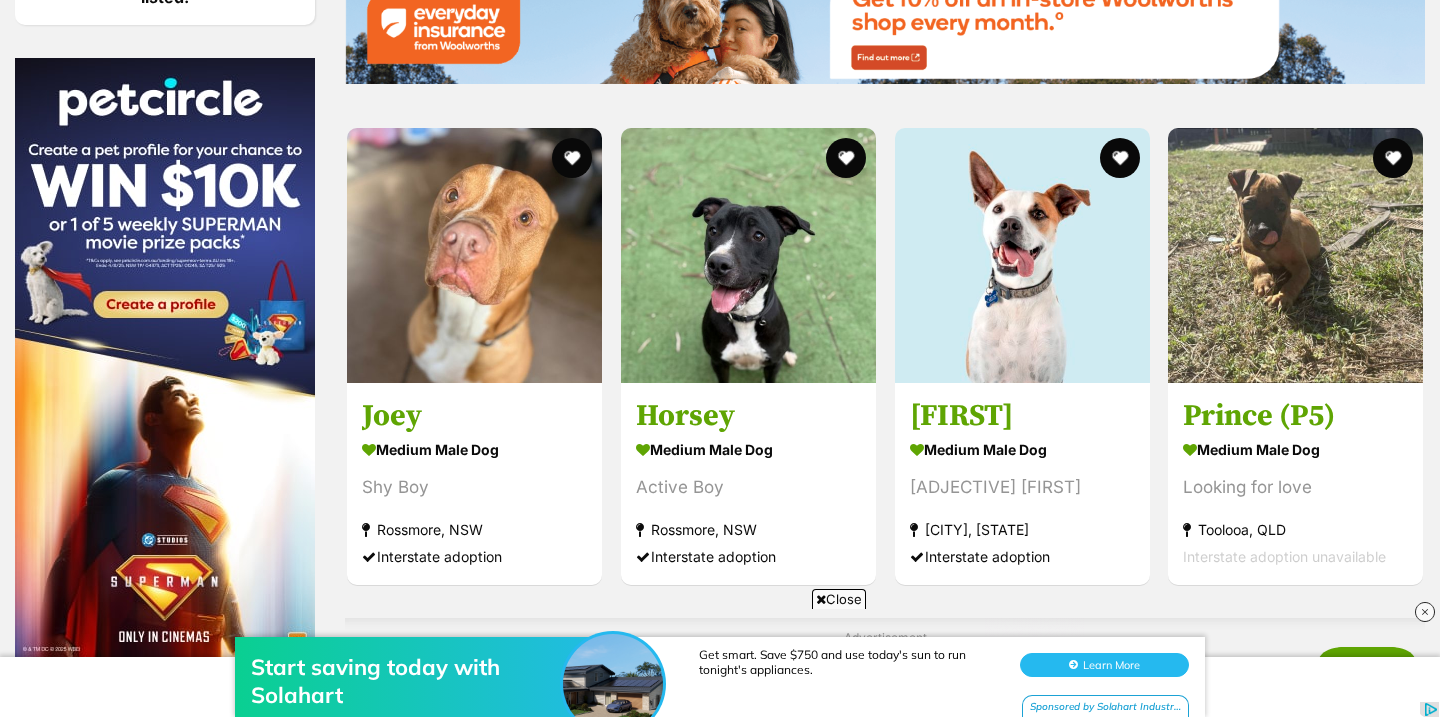 scroll, scrollTop: 3001, scrollLeft: 0, axis: vertical 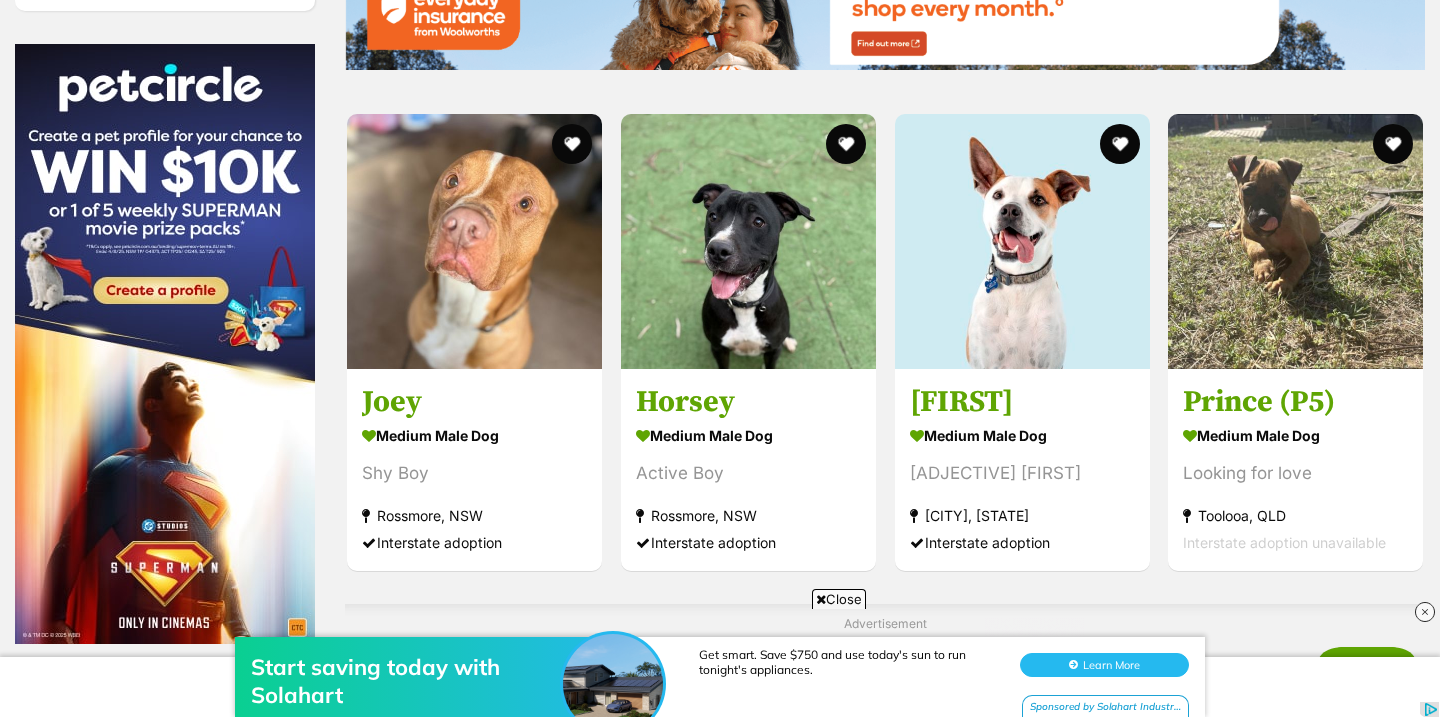 click at bounding box center [1425, 612] 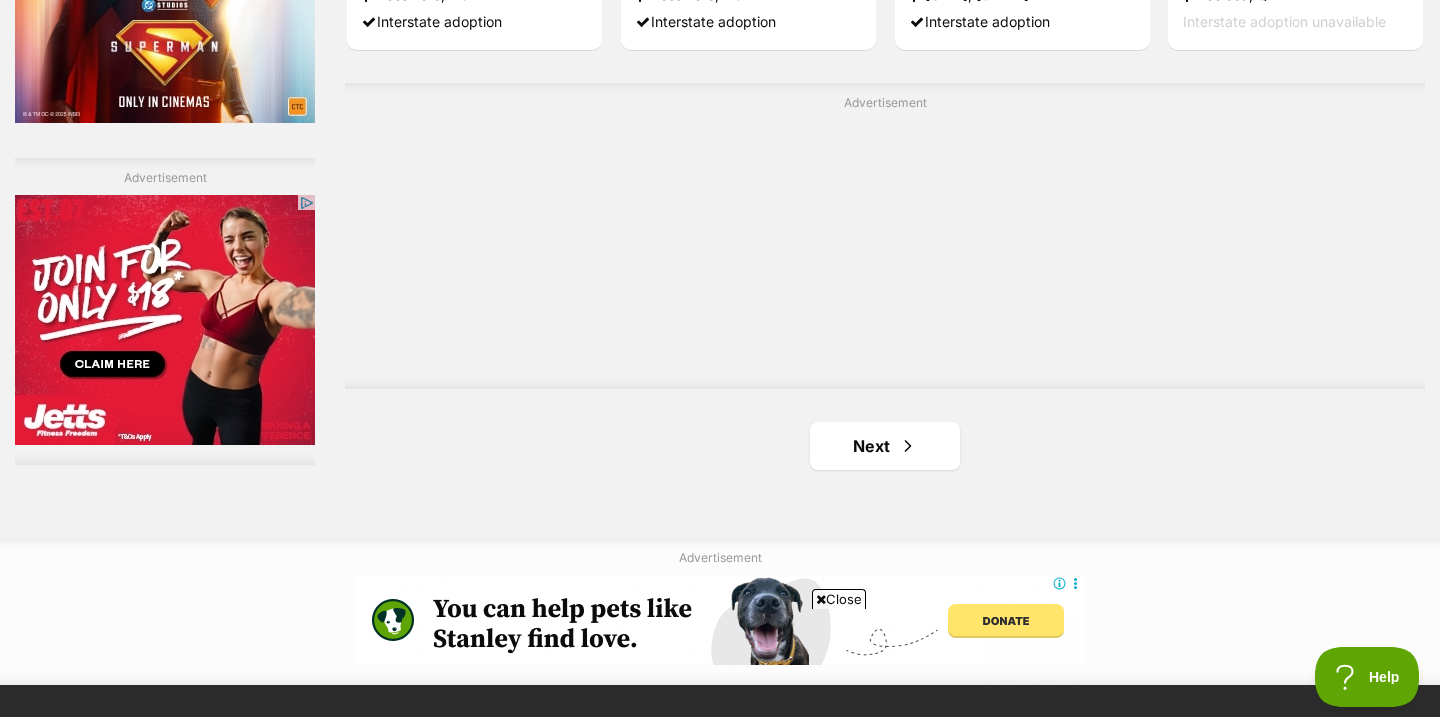 scroll, scrollTop: 3521, scrollLeft: 0, axis: vertical 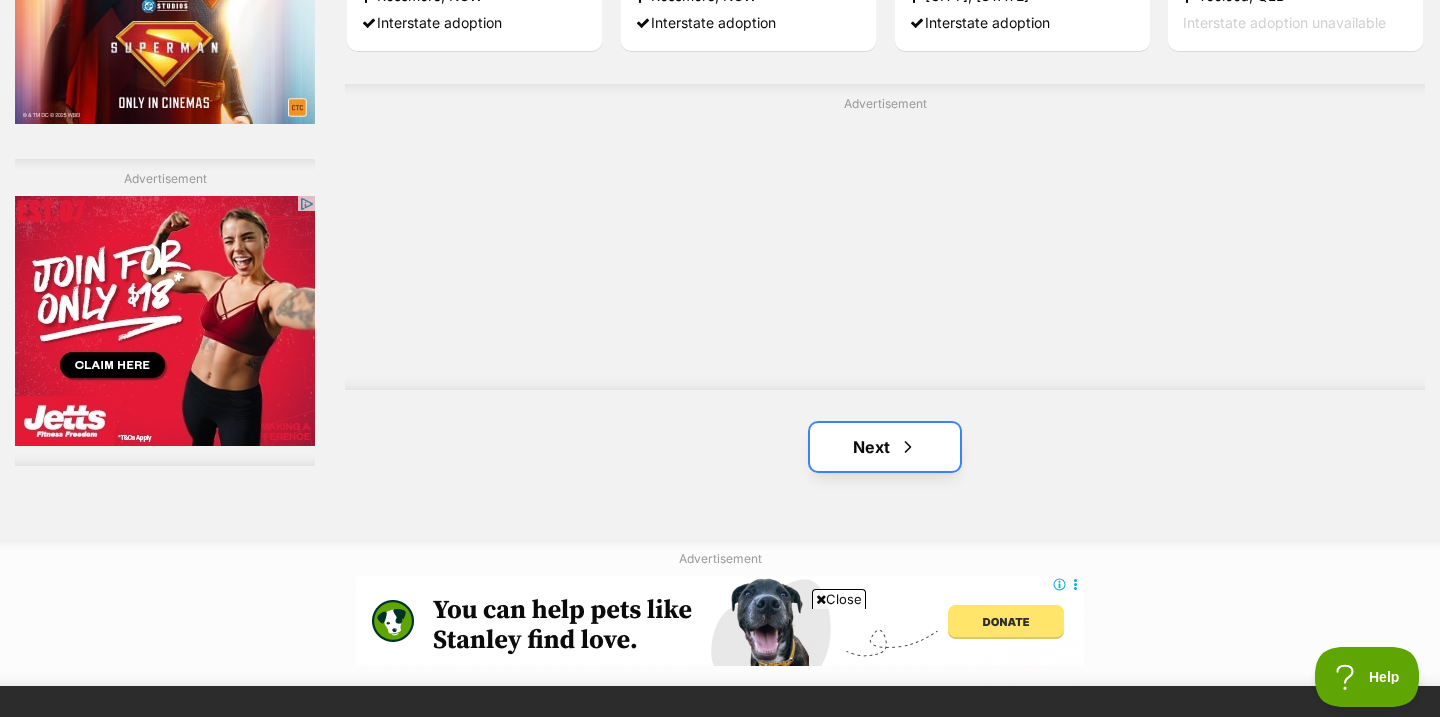 click on "Next" at bounding box center [885, 447] 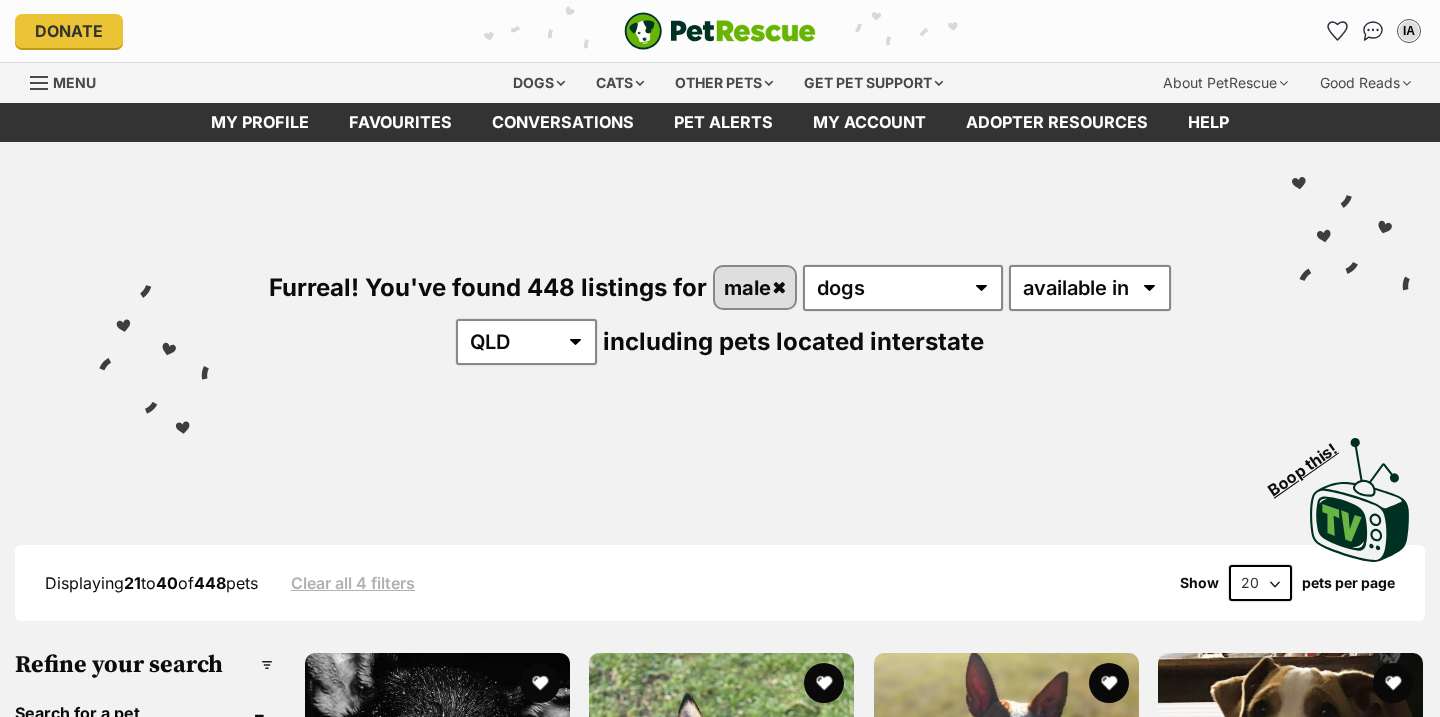 scroll, scrollTop: 0, scrollLeft: 0, axis: both 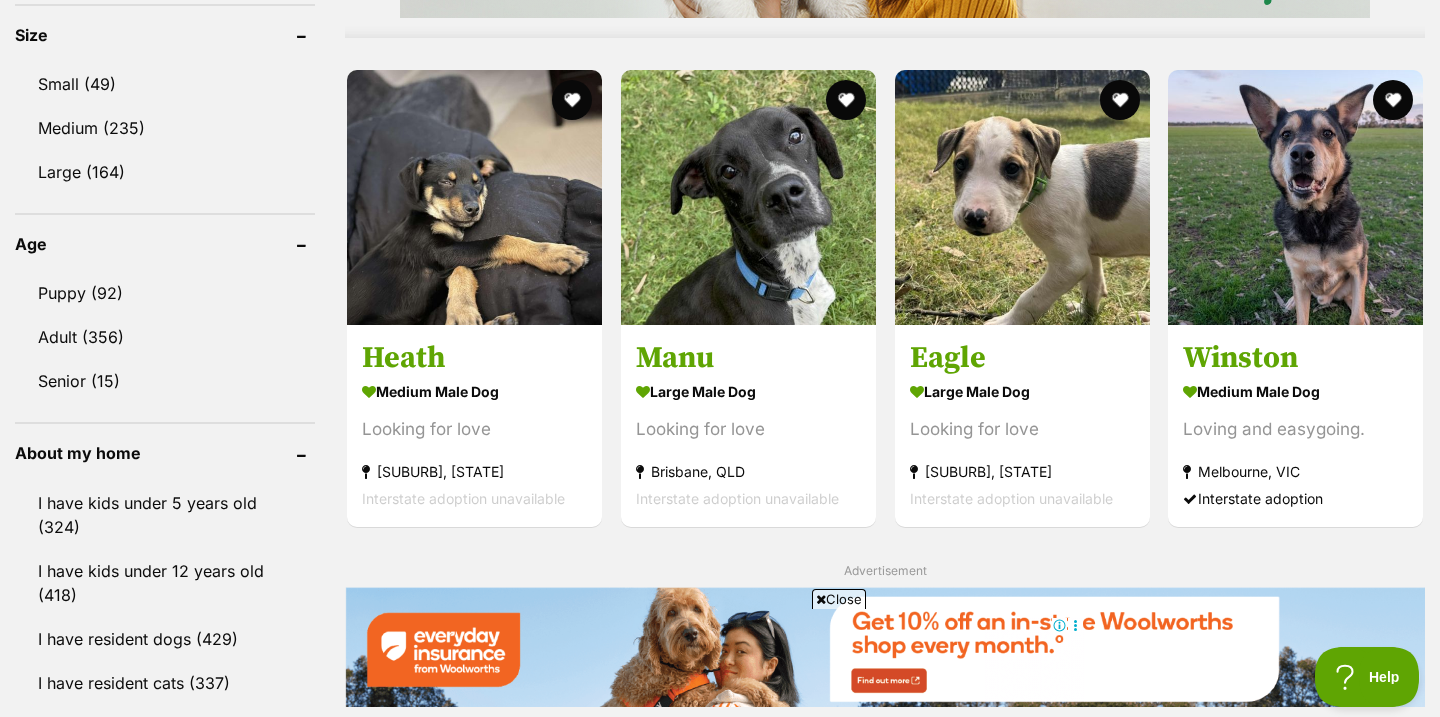 click on "Close" at bounding box center (839, 599) 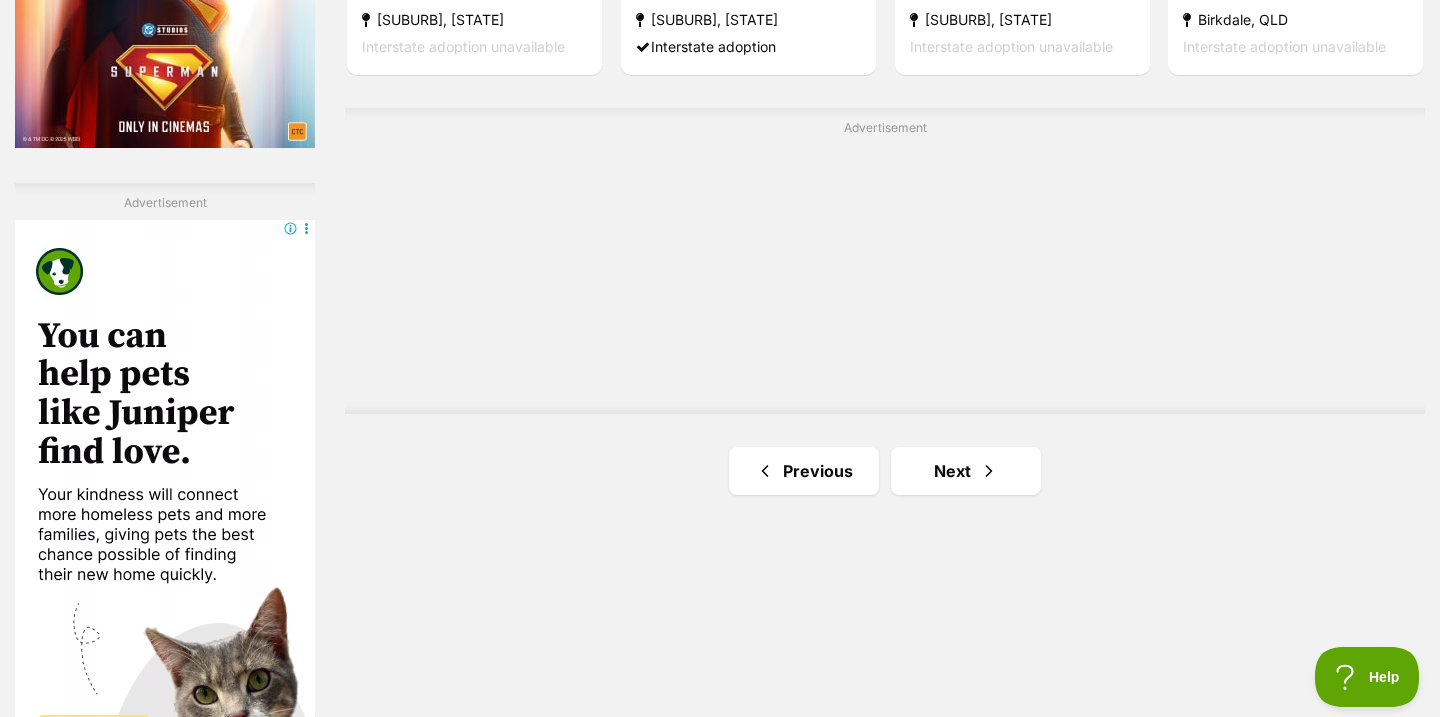 scroll, scrollTop: 3509, scrollLeft: 0, axis: vertical 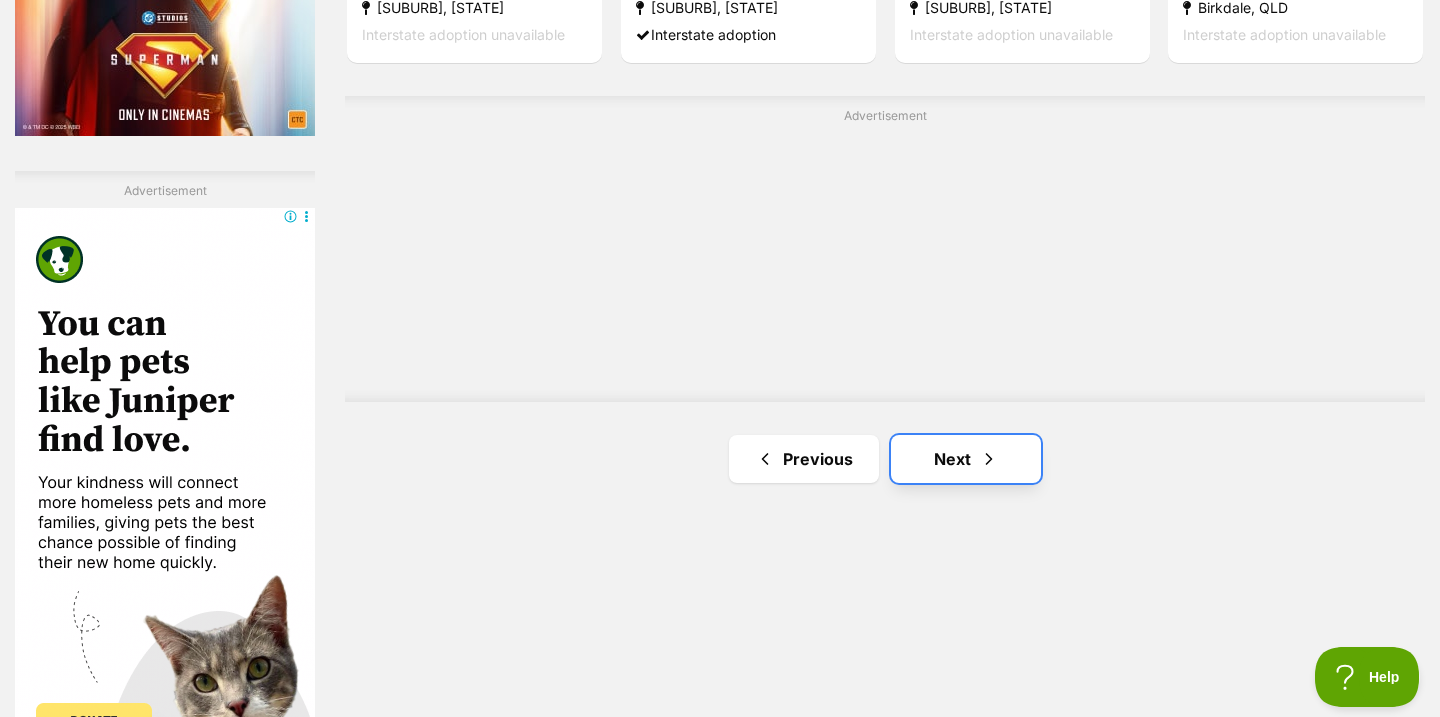 click on "Next" at bounding box center (966, 459) 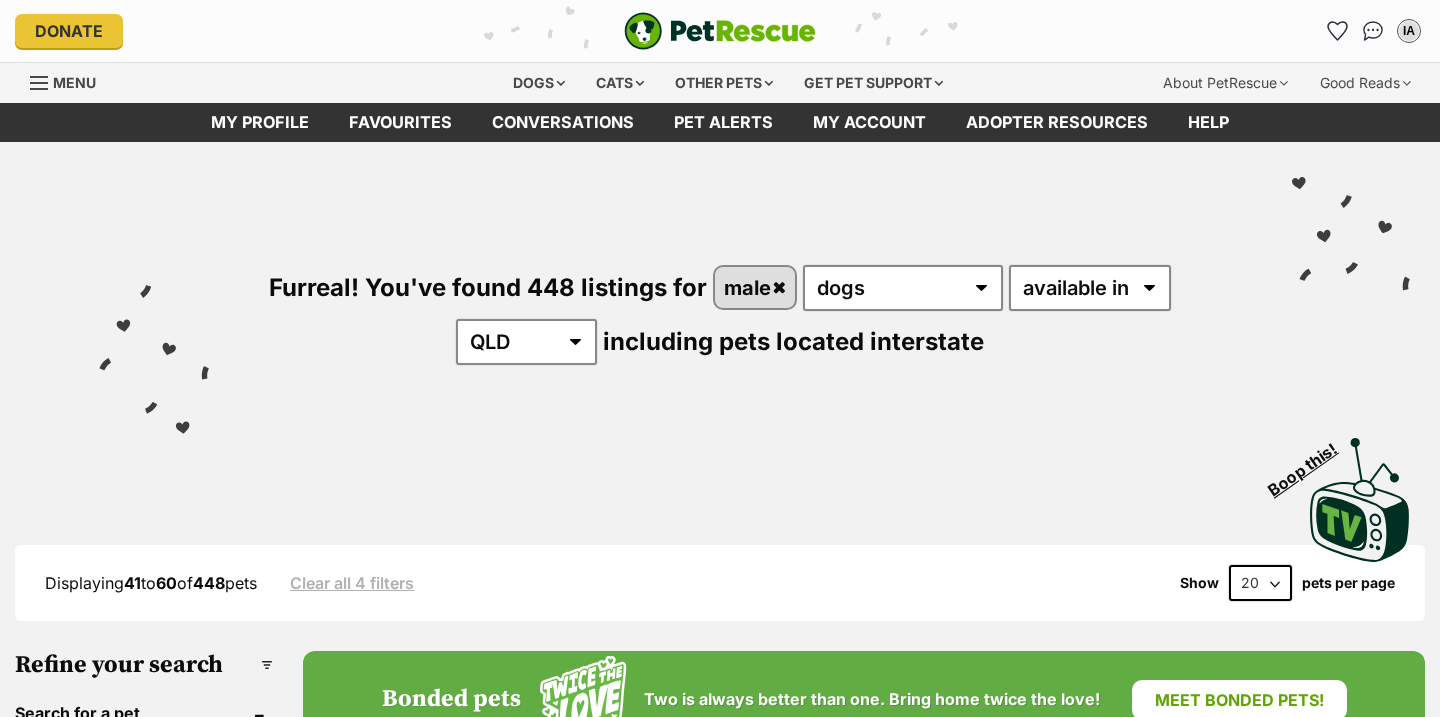 scroll, scrollTop: 0, scrollLeft: 0, axis: both 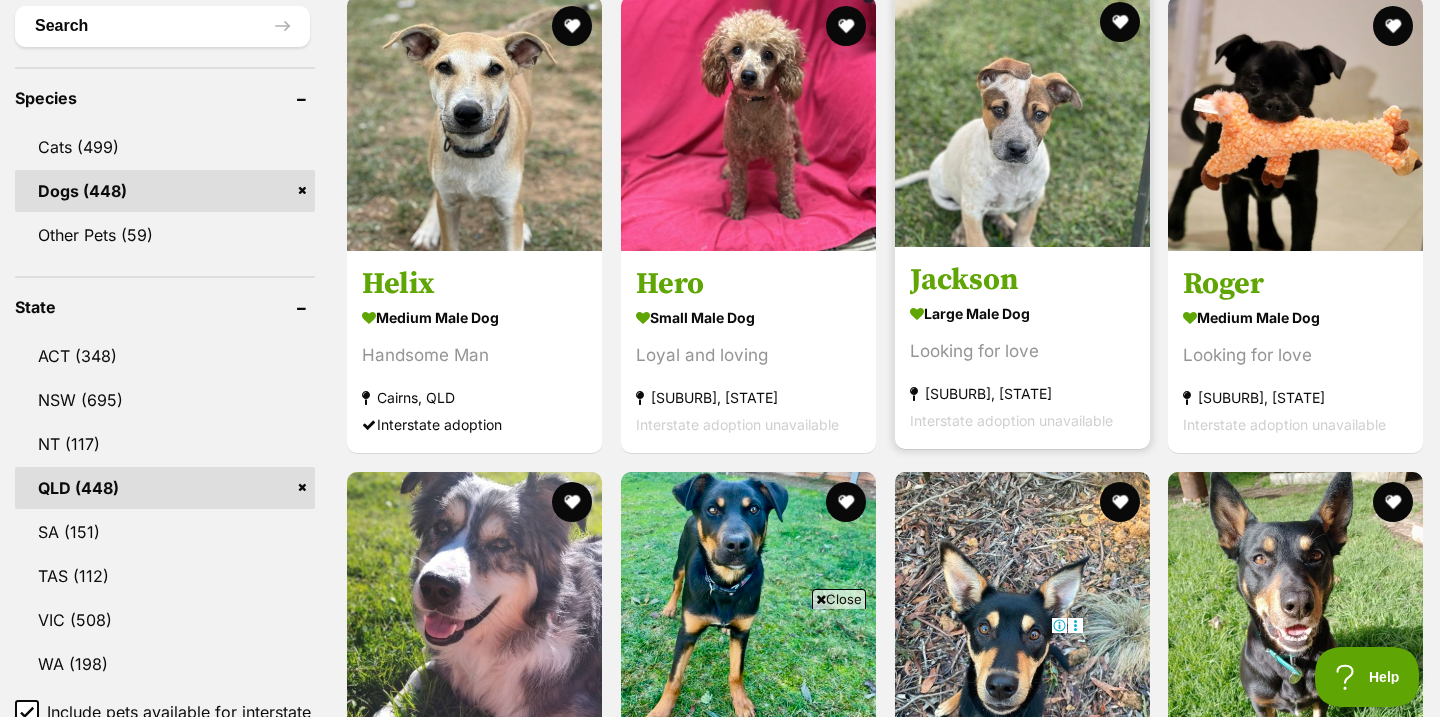 click on "Looking for love" at bounding box center (1022, 351) 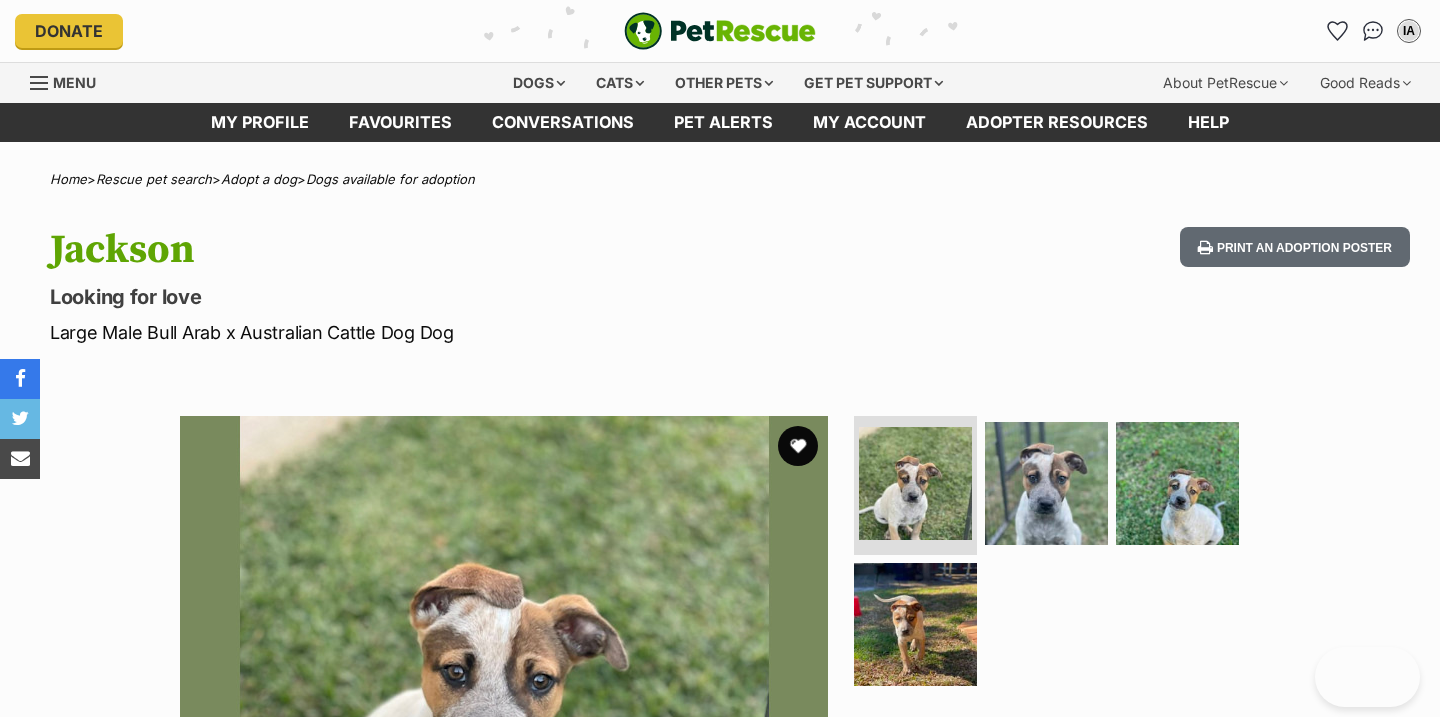 scroll, scrollTop: 0, scrollLeft: 0, axis: both 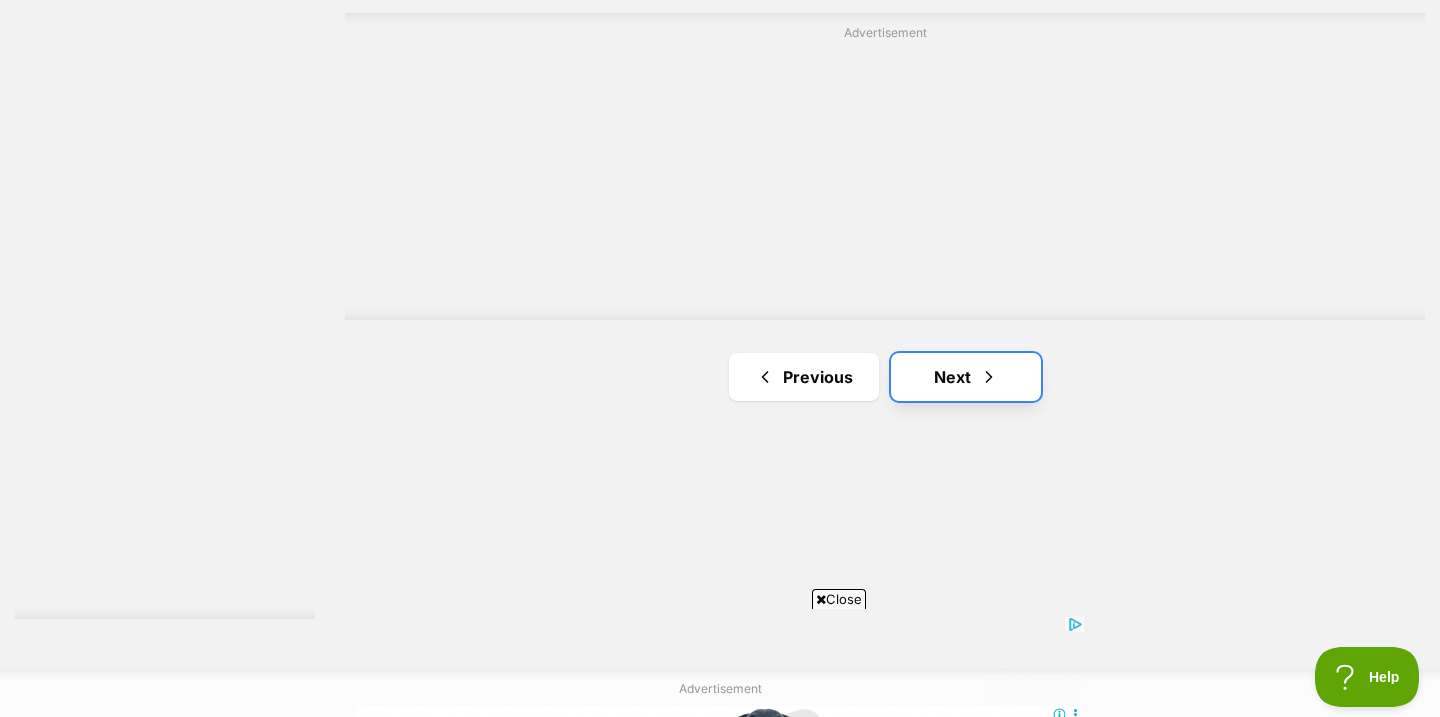 click at bounding box center (989, 377) 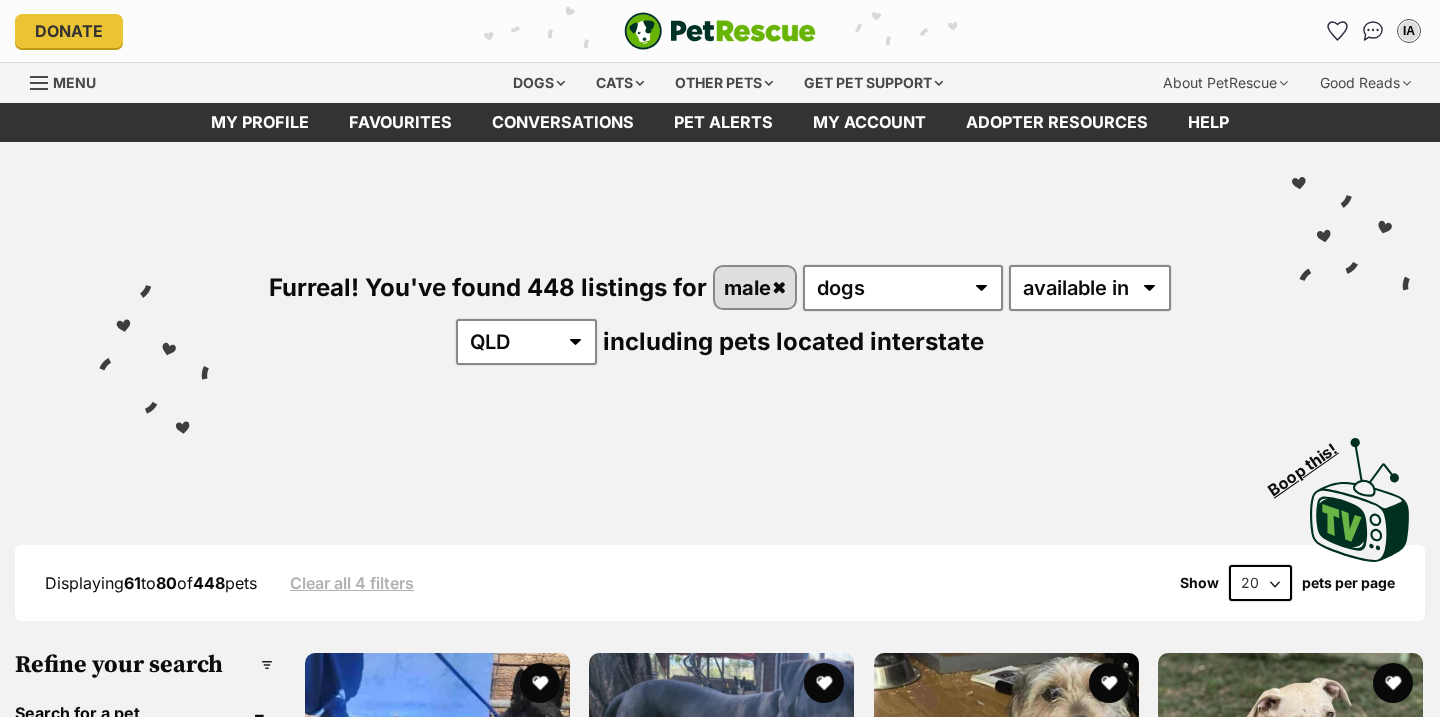 scroll, scrollTop: 0, scrollLeft: 0, axis: both 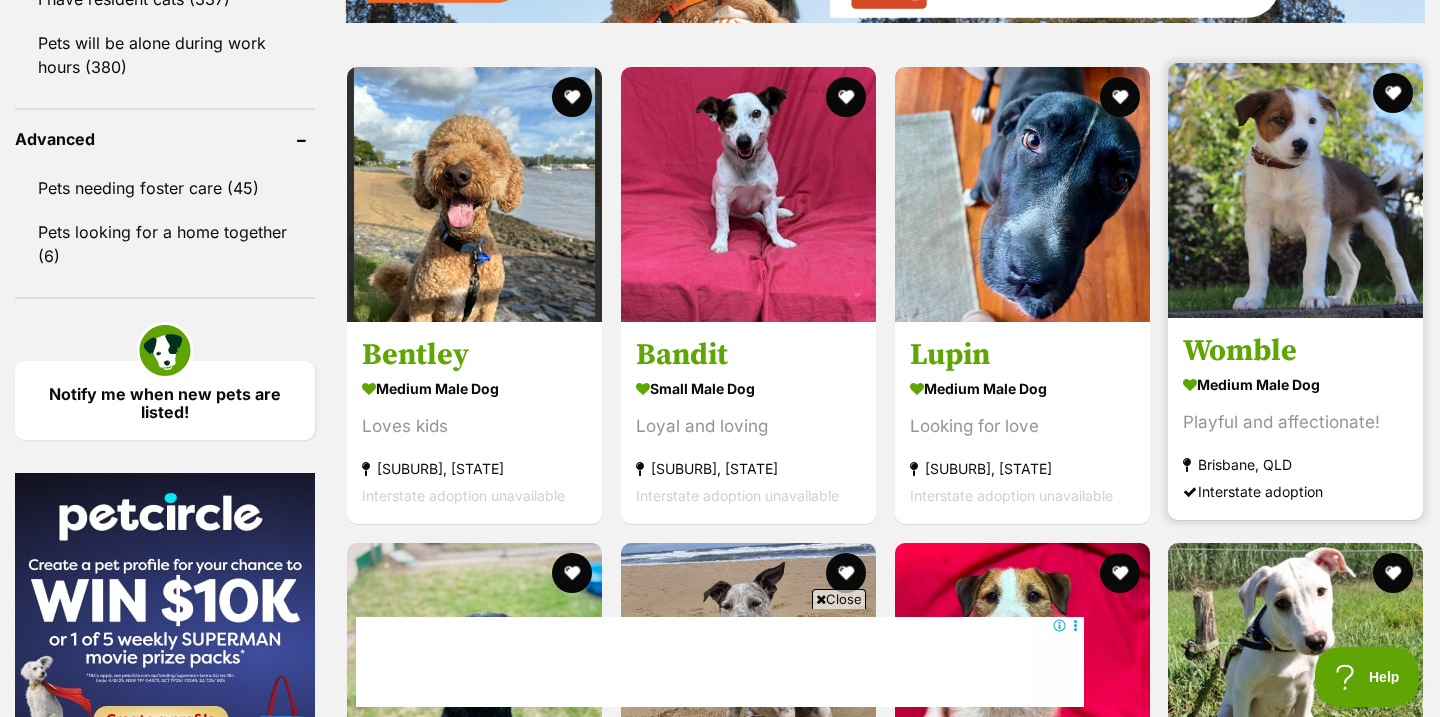 click at bounding box center [1190, 385] 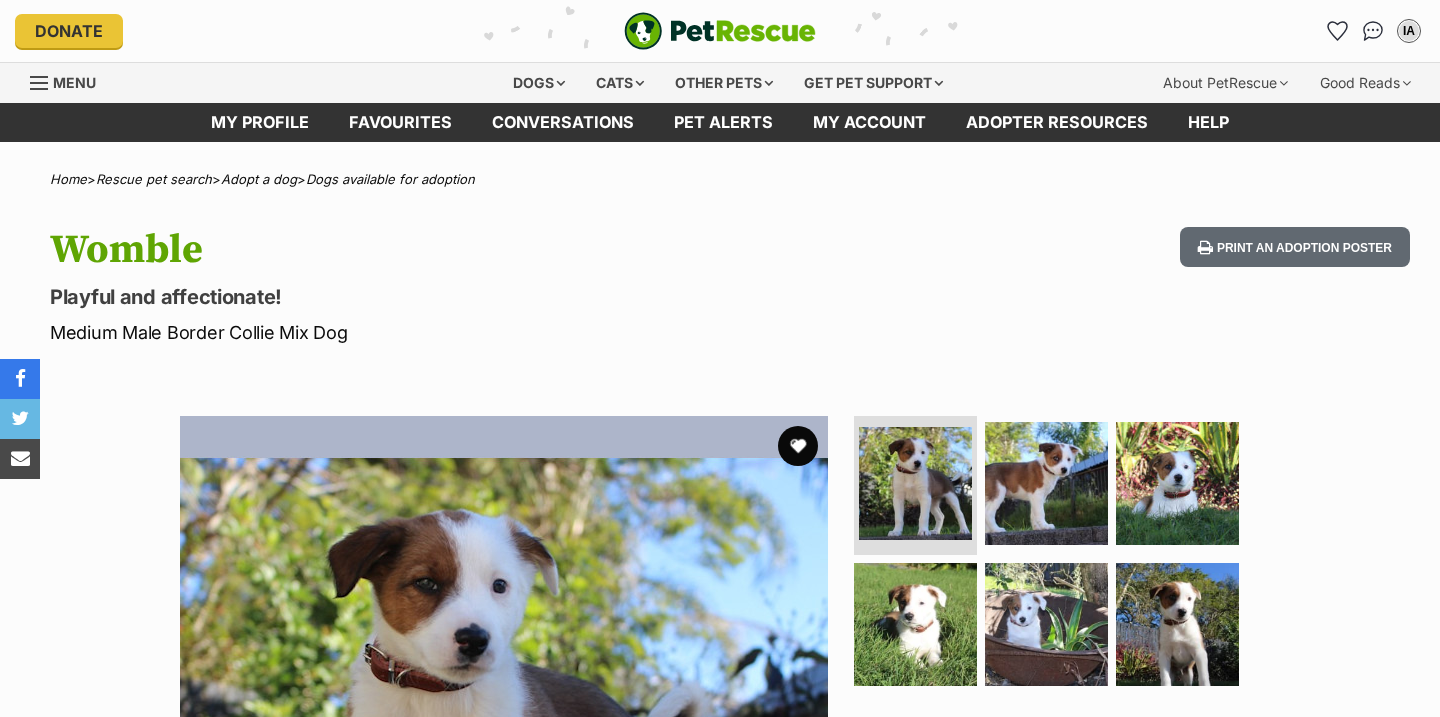 scroll, scrollTop: 0, scrollLeft: 0, axis: both 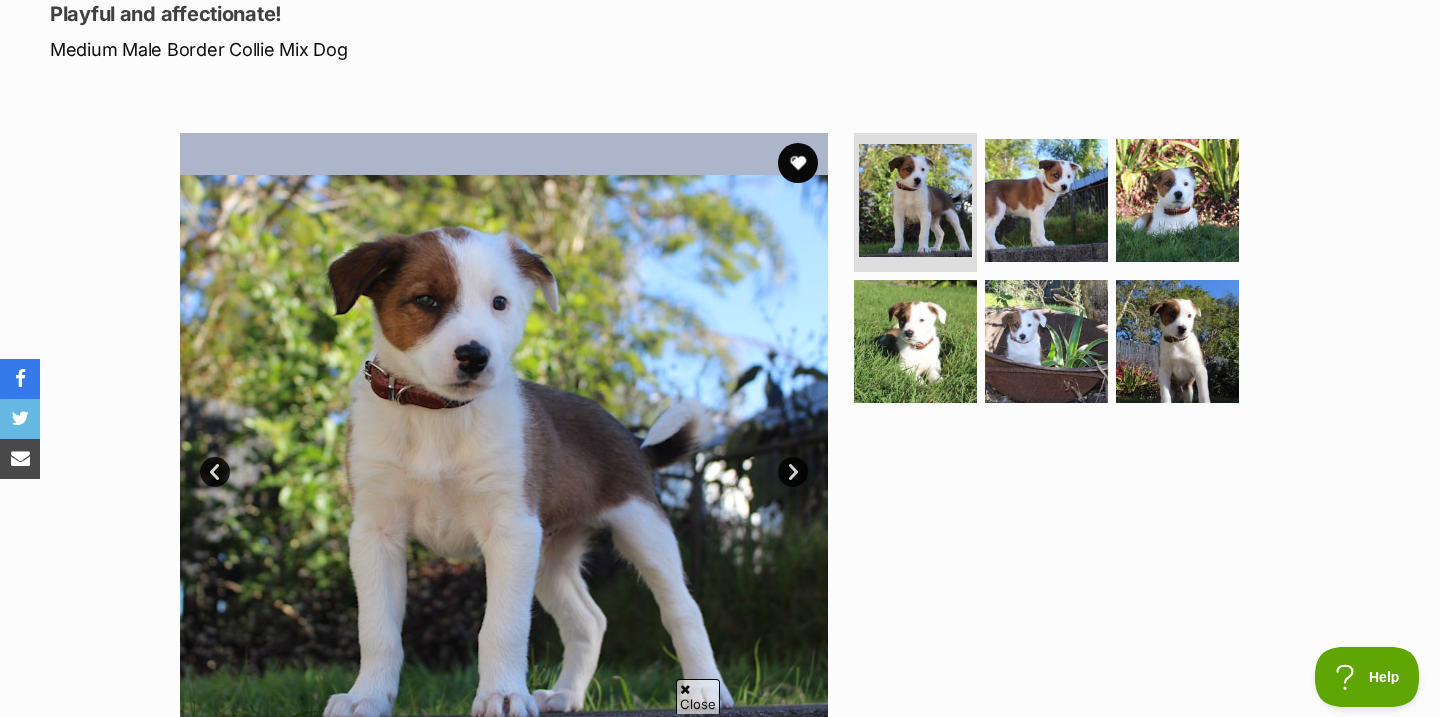 click on "Next" at bounding box center (793, 472) 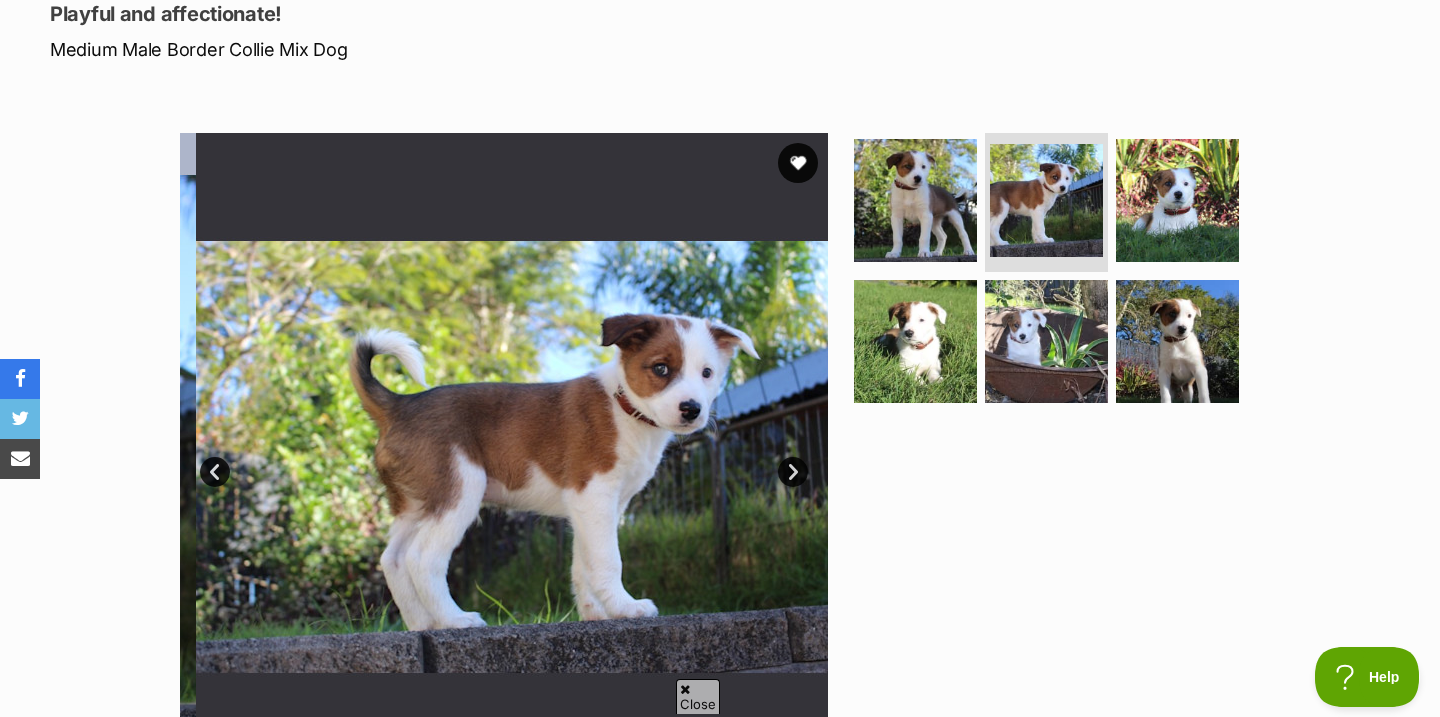 scroll, scrollTop: 0, scrollLeft: 0, axis: both 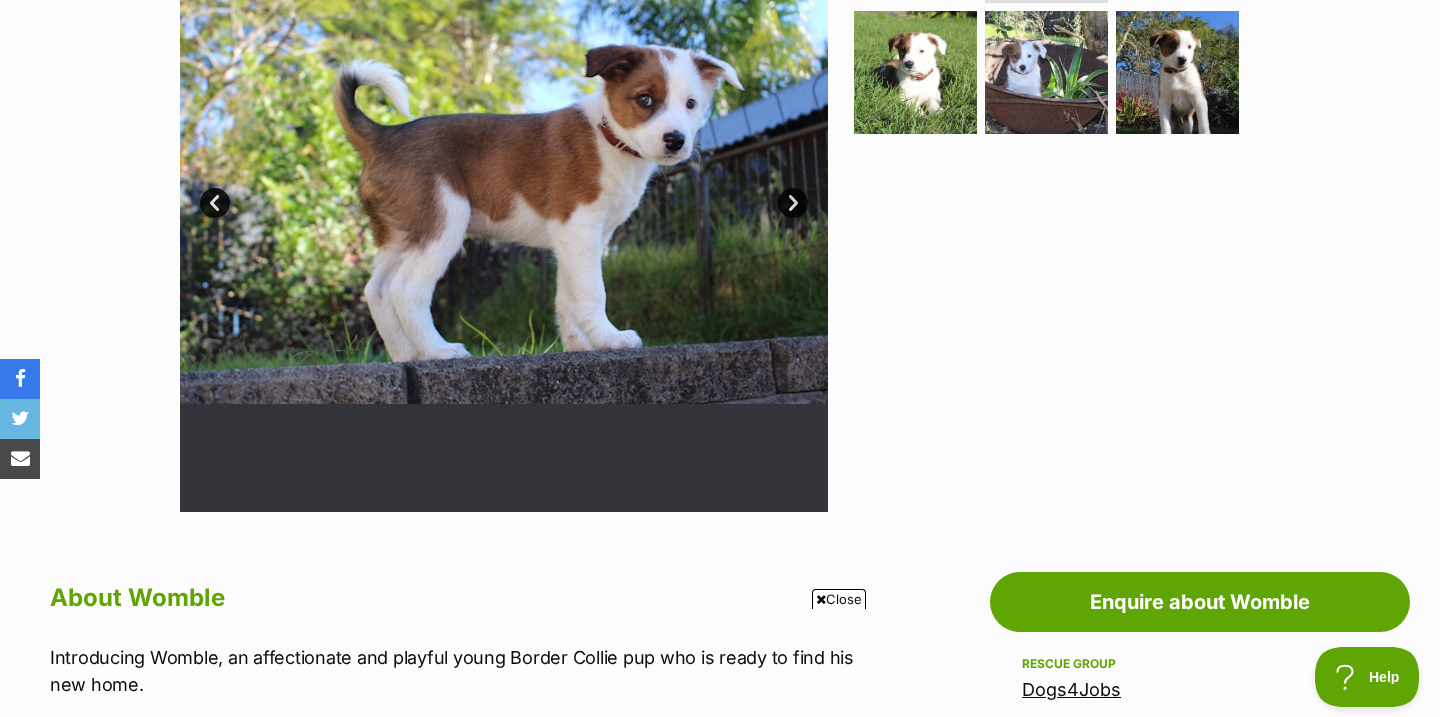 click on "Close" at bounding box center [839, 599] 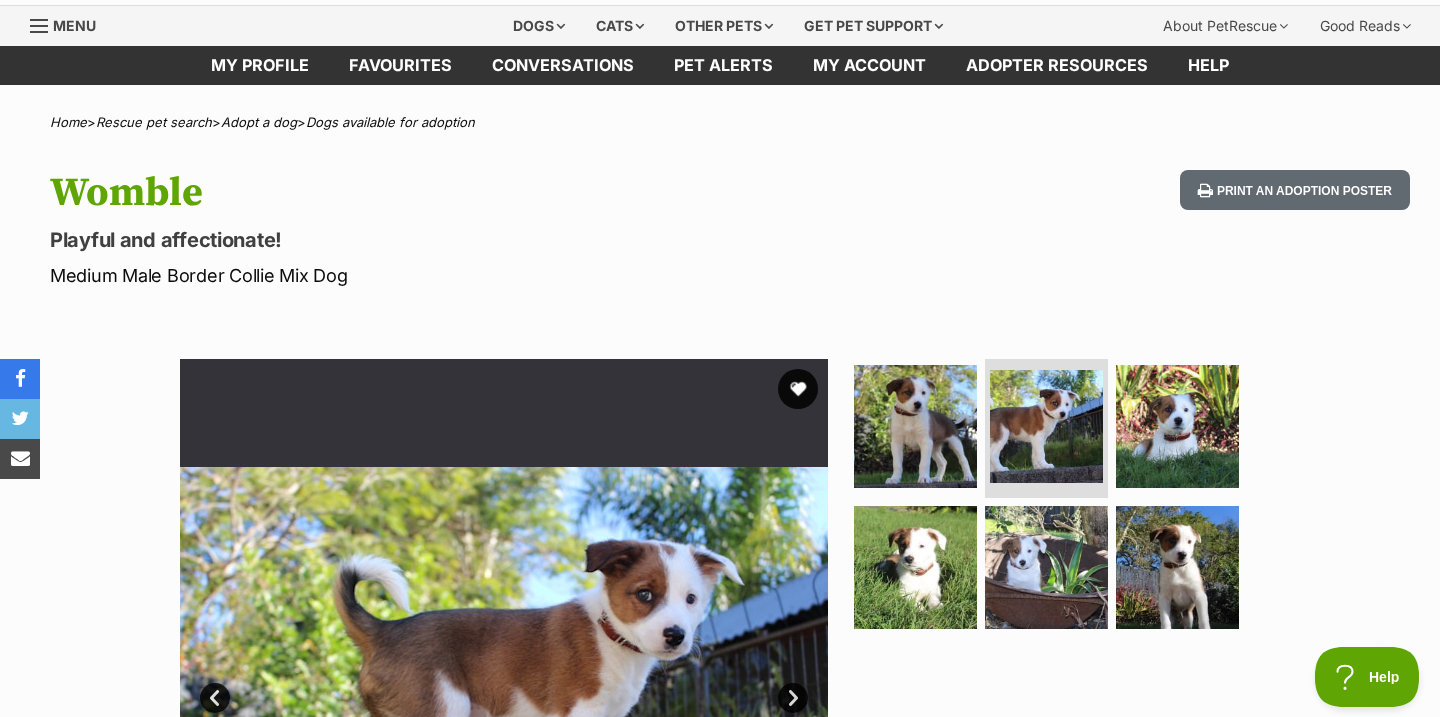 scroll, scrollTop: 0, scrollLeft: 0, axis: both 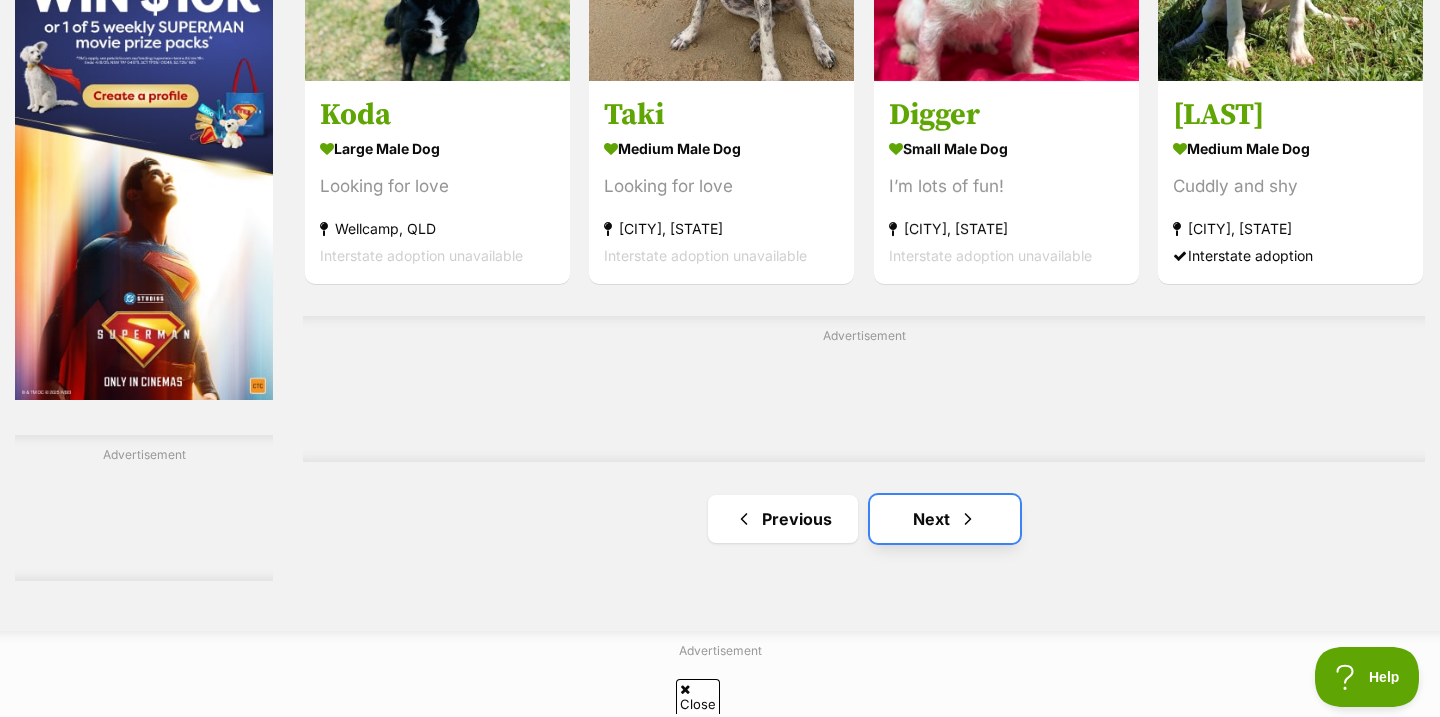 click on "Next" at bounding box center (945, 519) 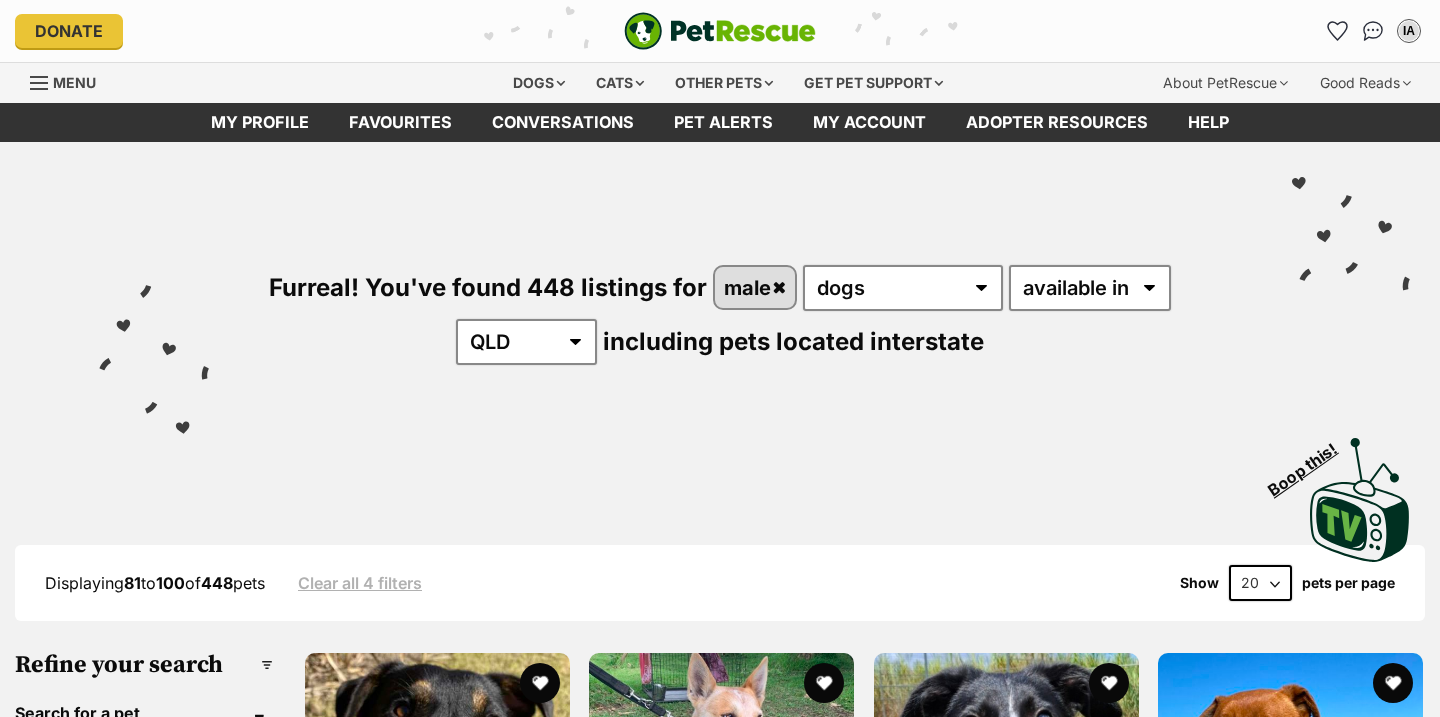 scroll, scrollTop: 0, scrollLeft: 0, axis: both 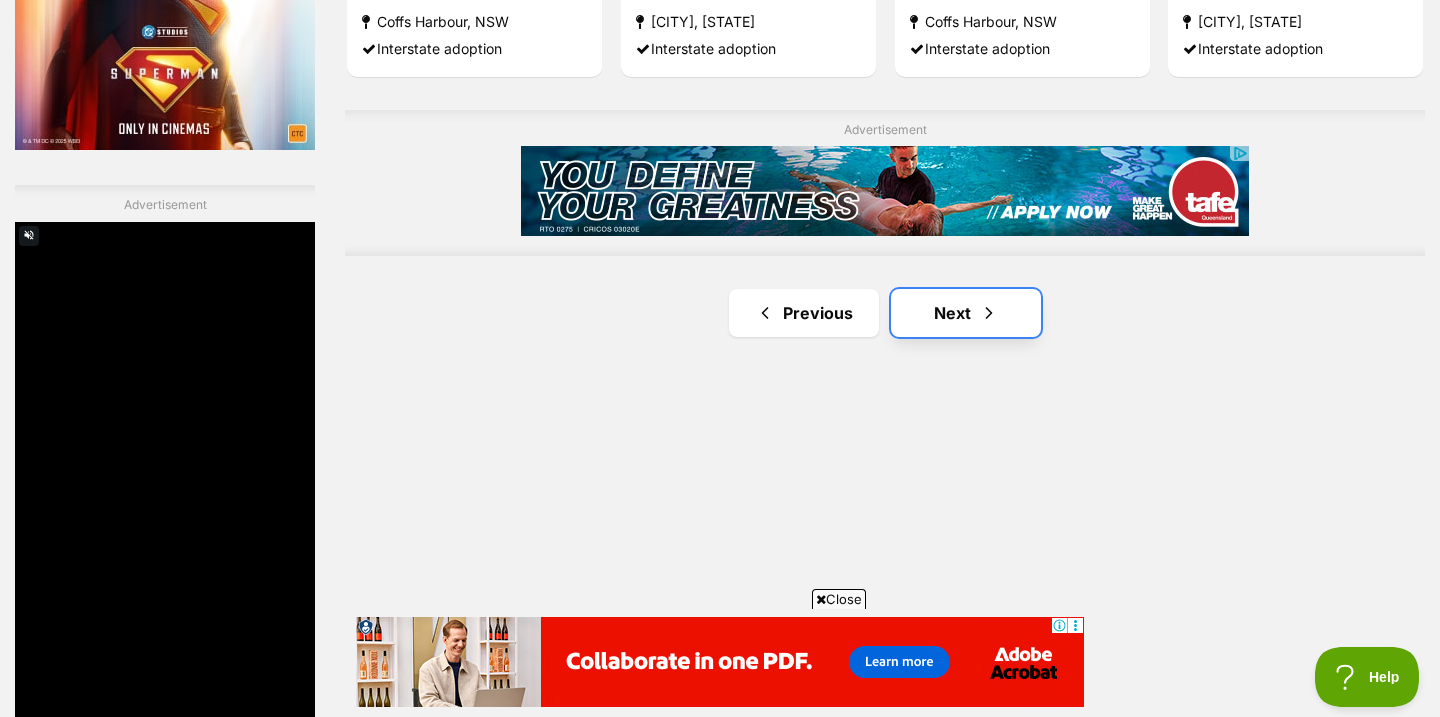 click at bounding box center [989, 313] 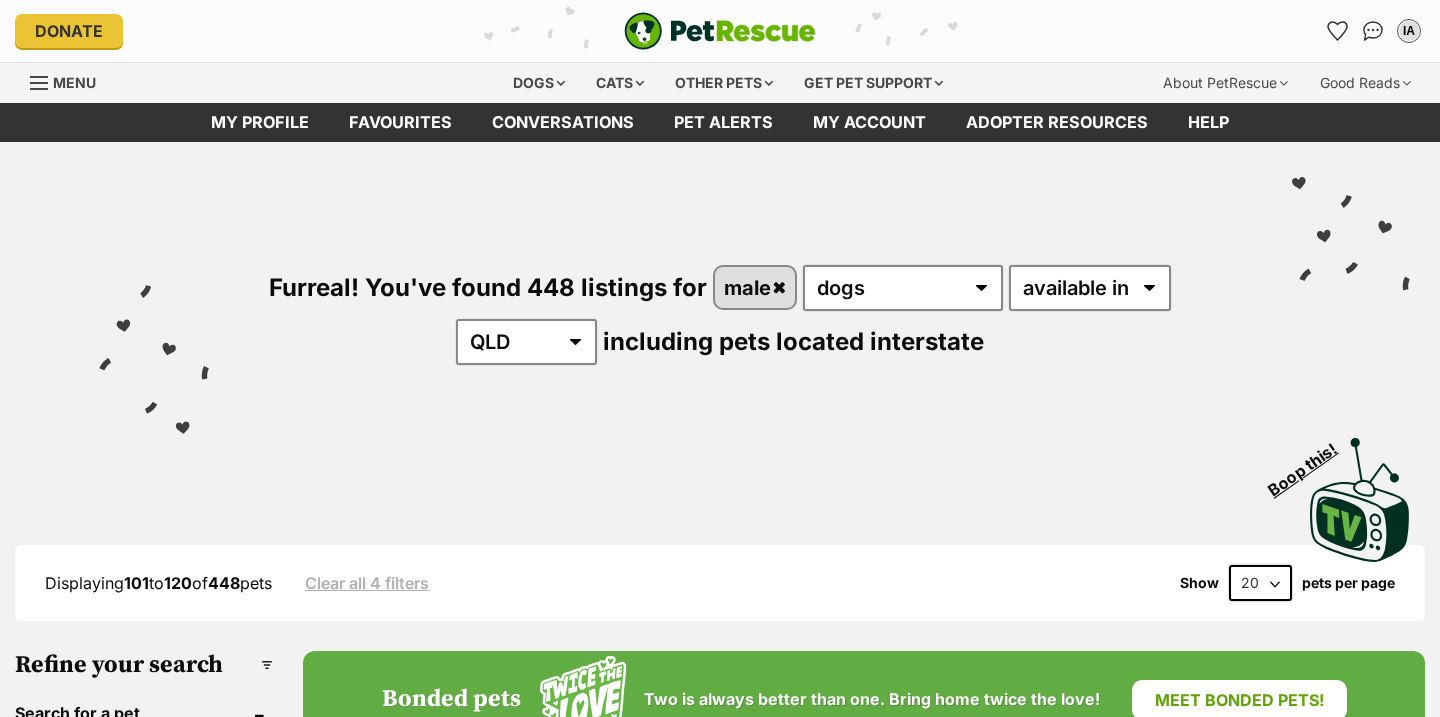 scroll, scrollTop: 0, scrollLeft: 0, axis: both 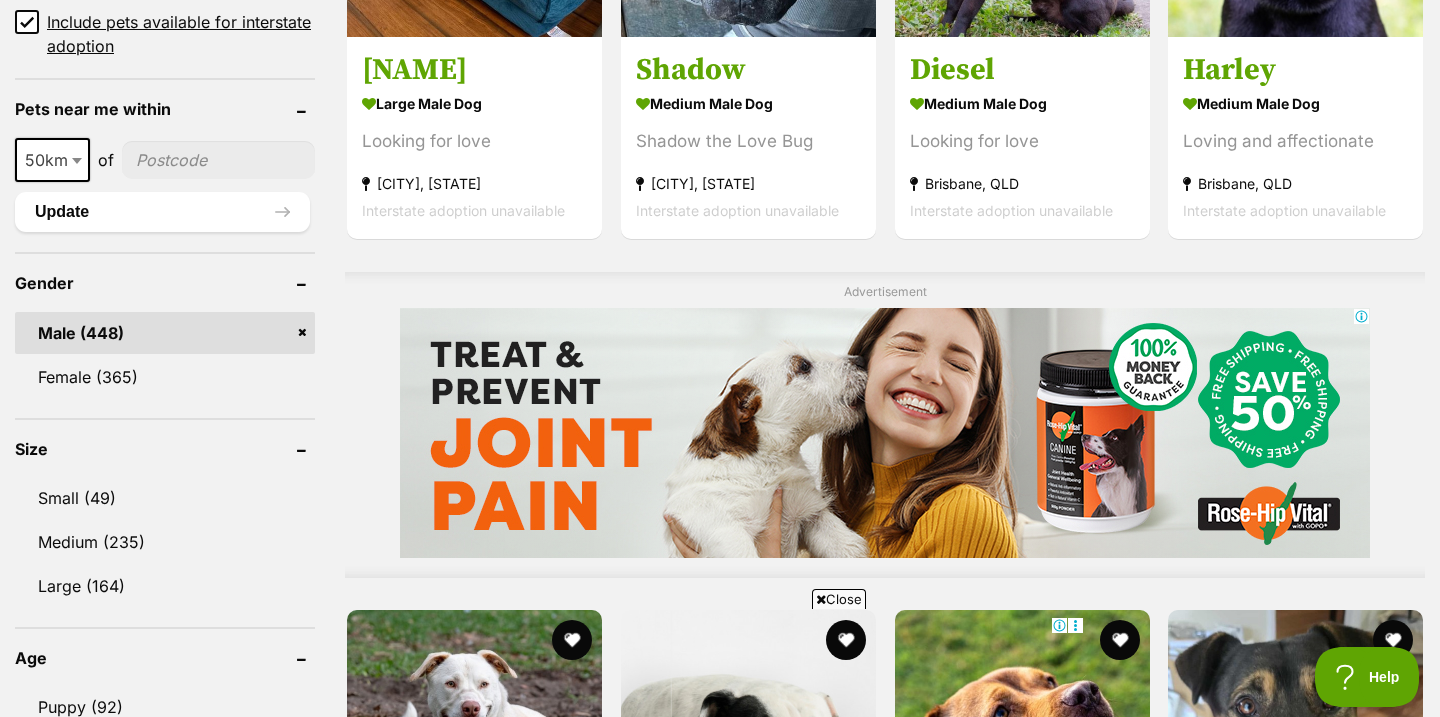 click on "Close" at bounding box center (839, 599) 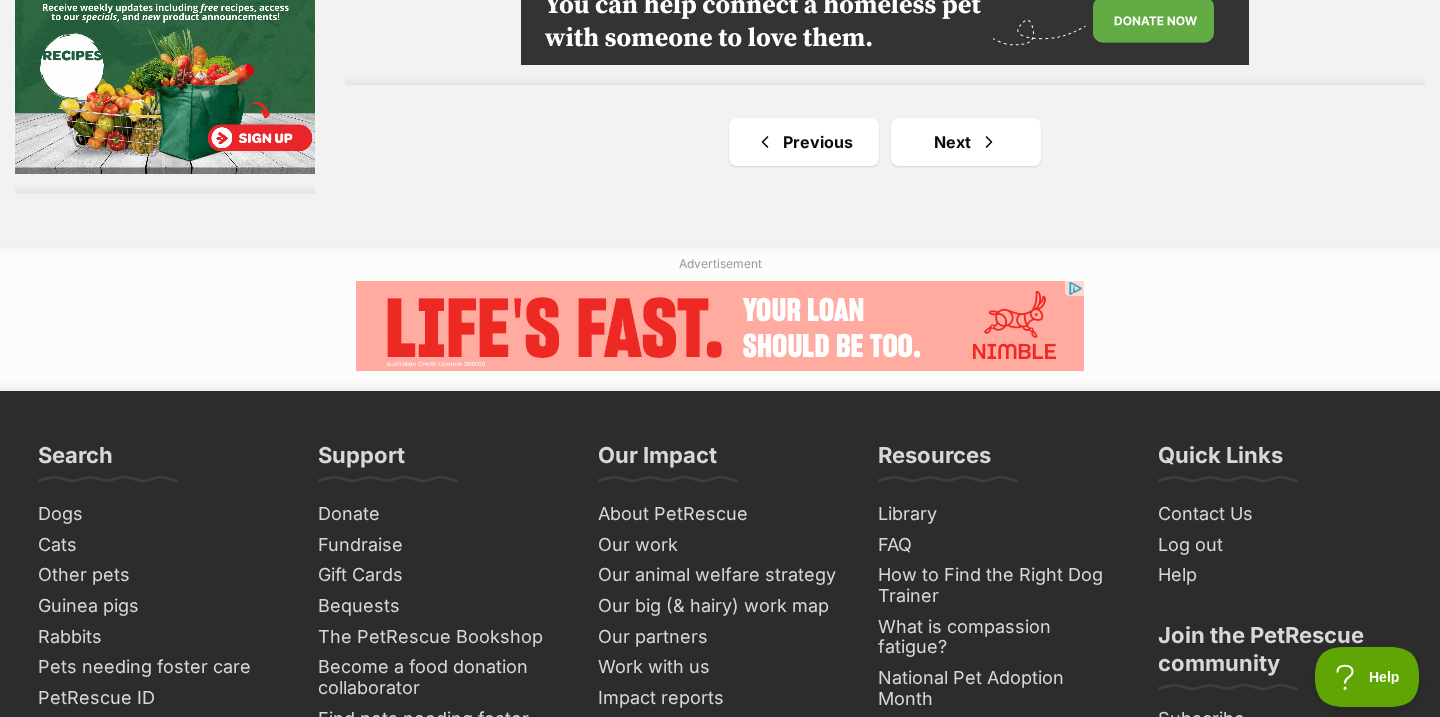 scroll, scrollTop: 3820, scrollLeft: 0, axis: vertical 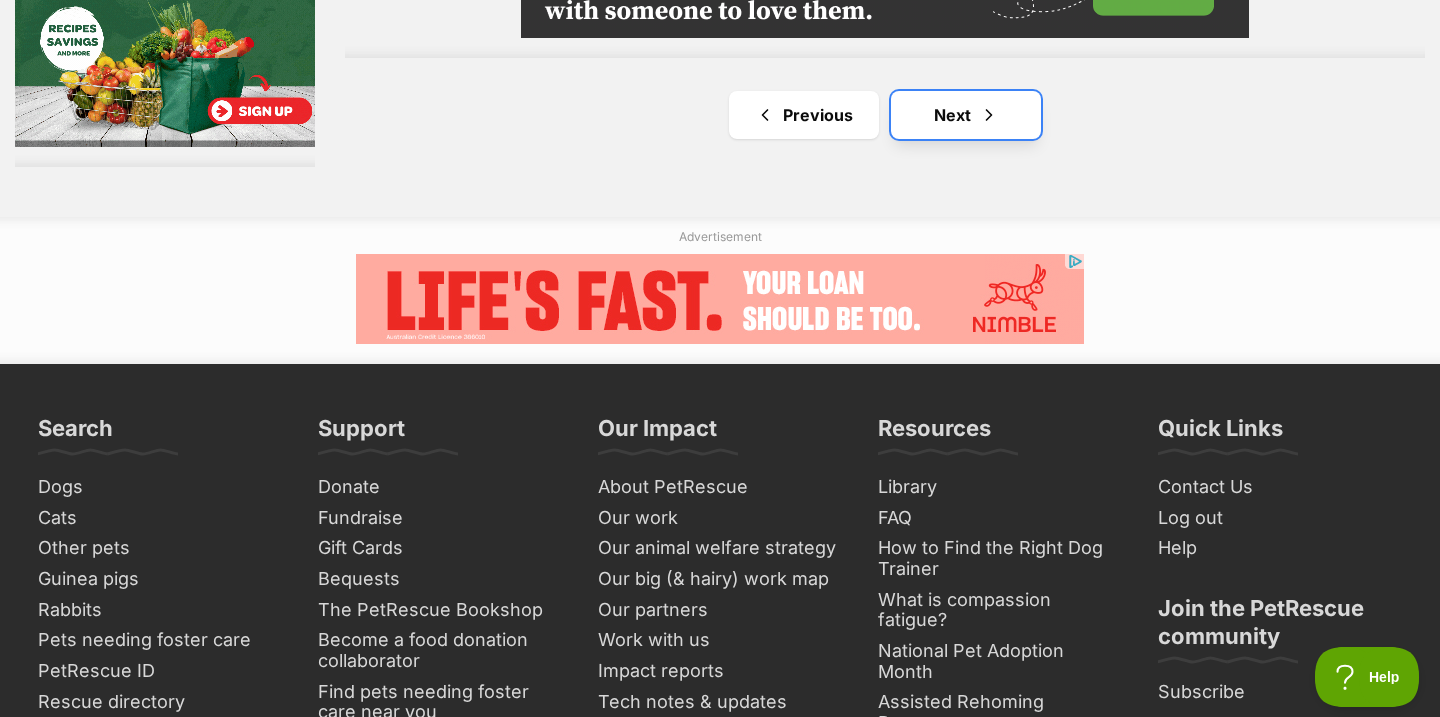 click on "Next" at bounding box center (966, 115) 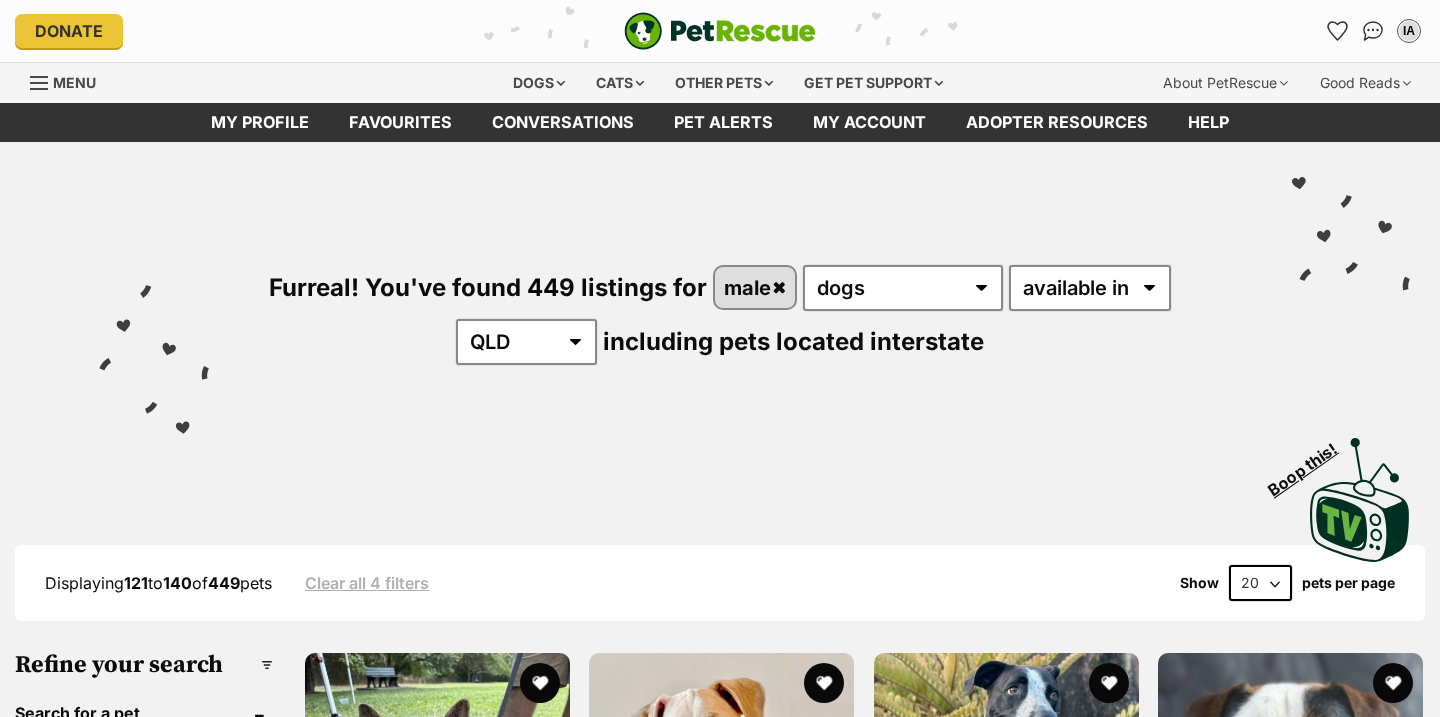 scroll, scrollTop: 0, scrollLeft: 0, axis: both 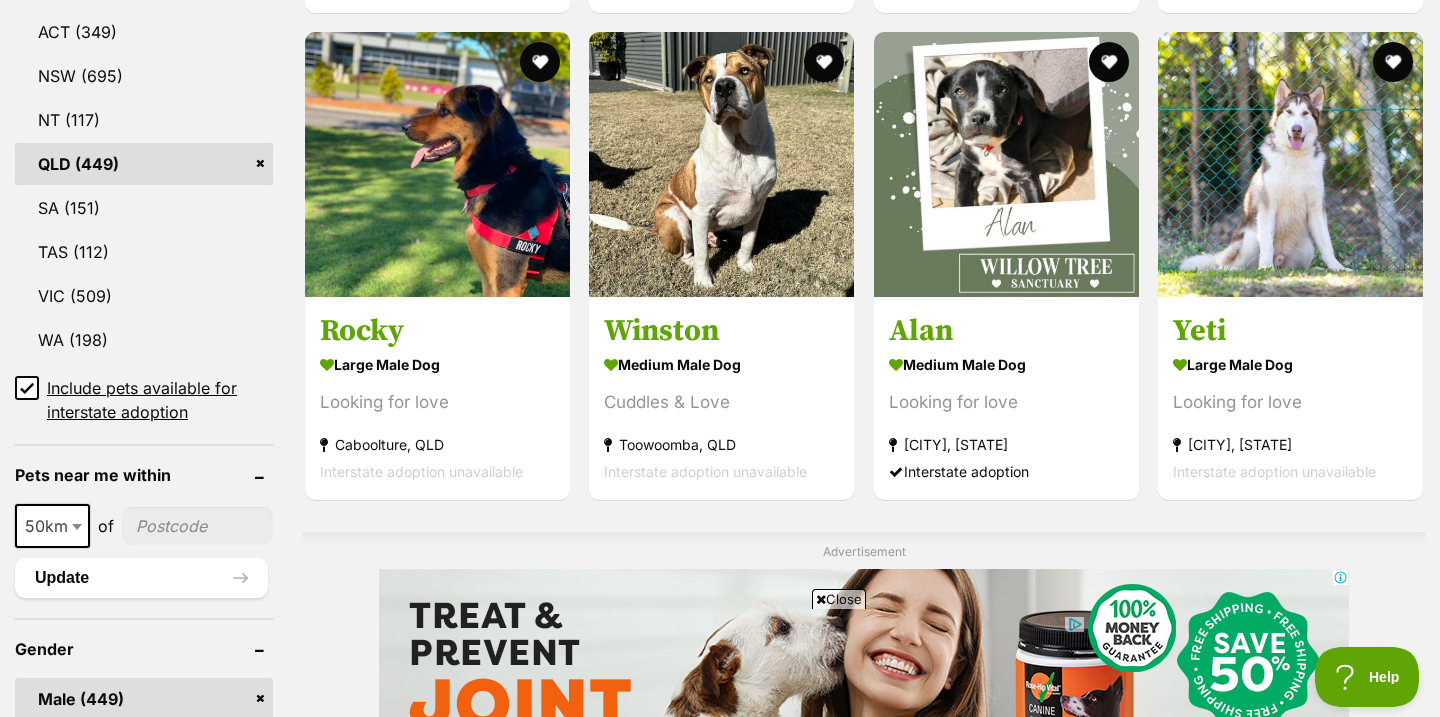 click on "Close" at bounding box center [839, 599] 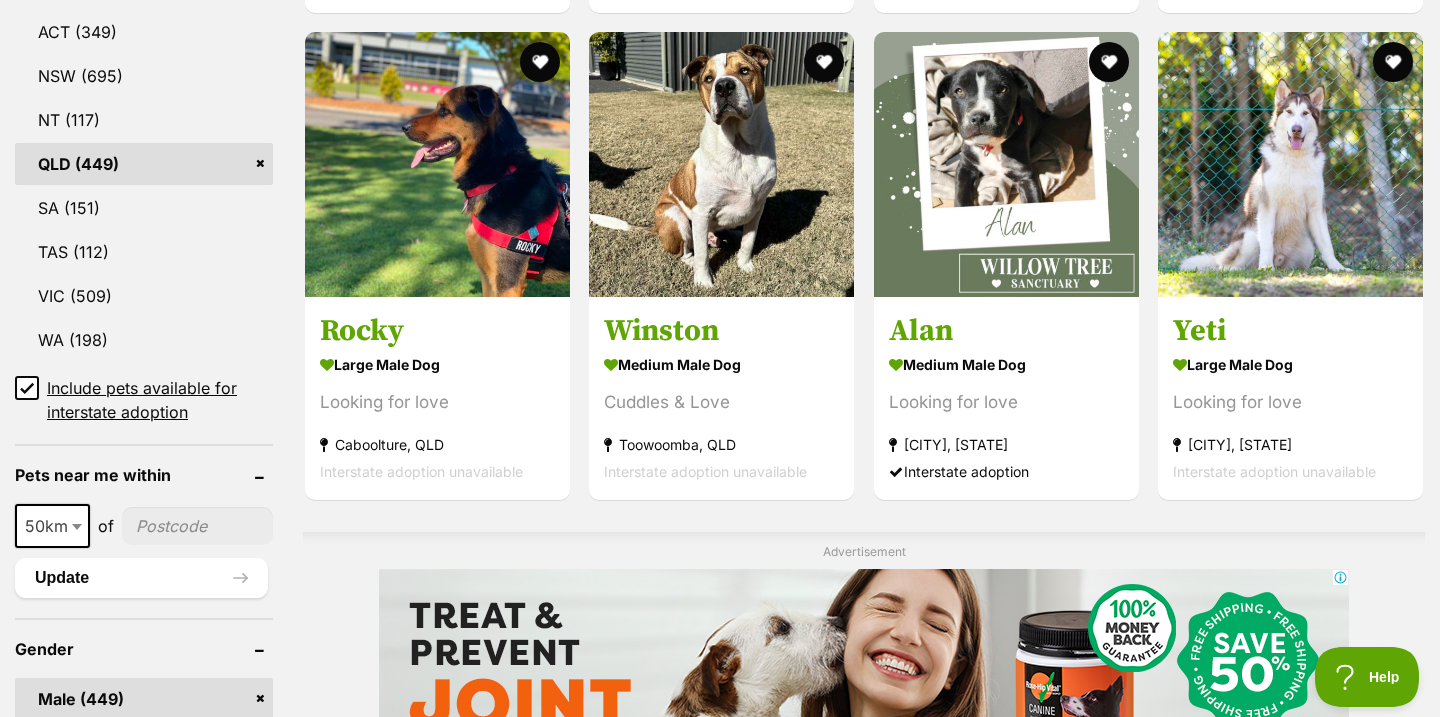 scroll, scrollTop: 0, scrollLeft: 0, axis: both 